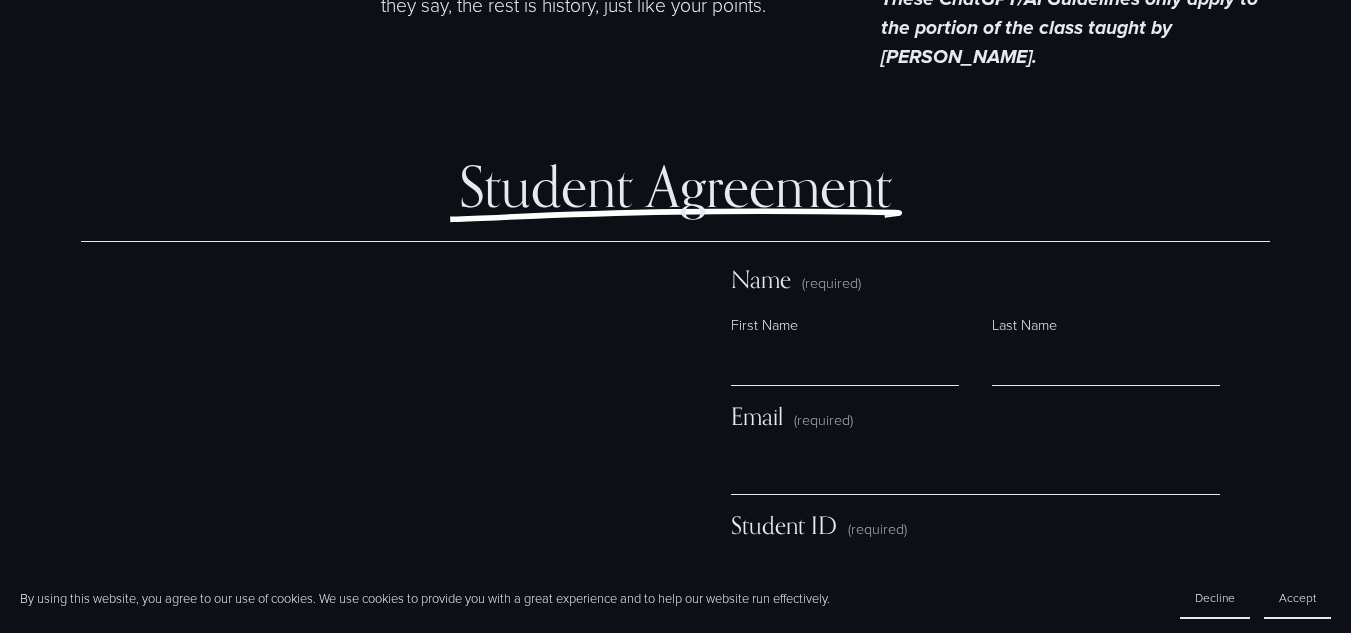 scroll, scrollTop: 11092, scrollLeft: 0, axis: vertical 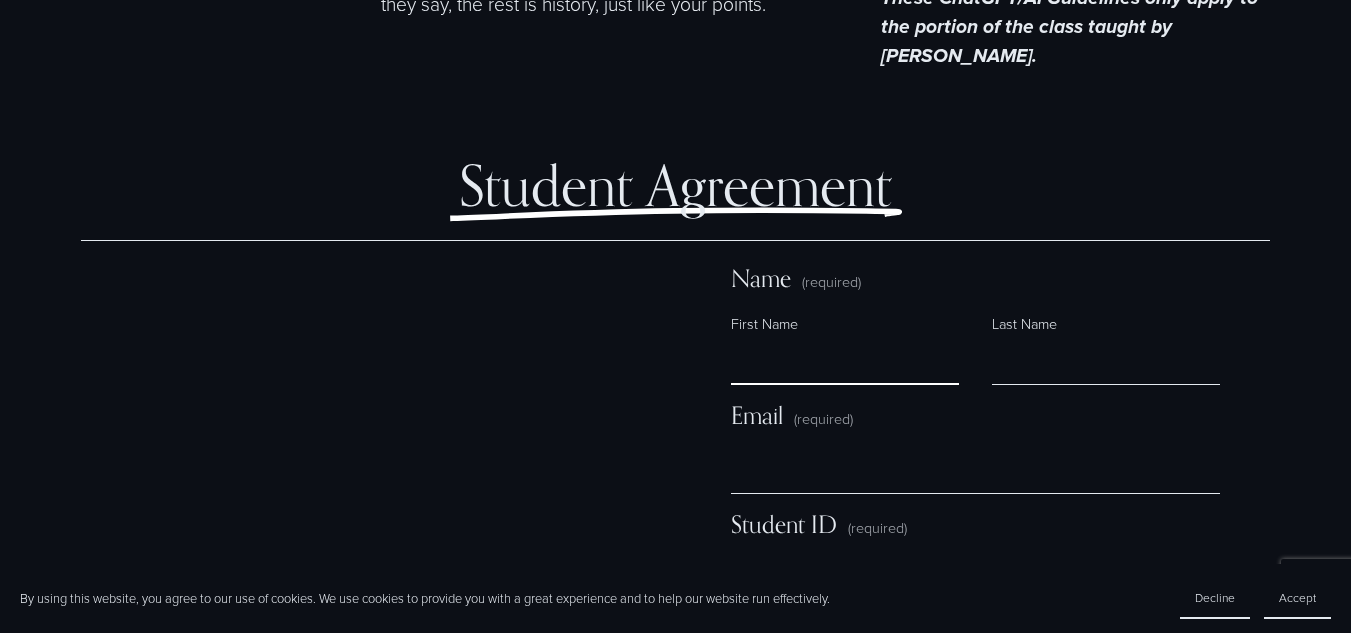 click on "First Name" at bounding box center (845, 361) 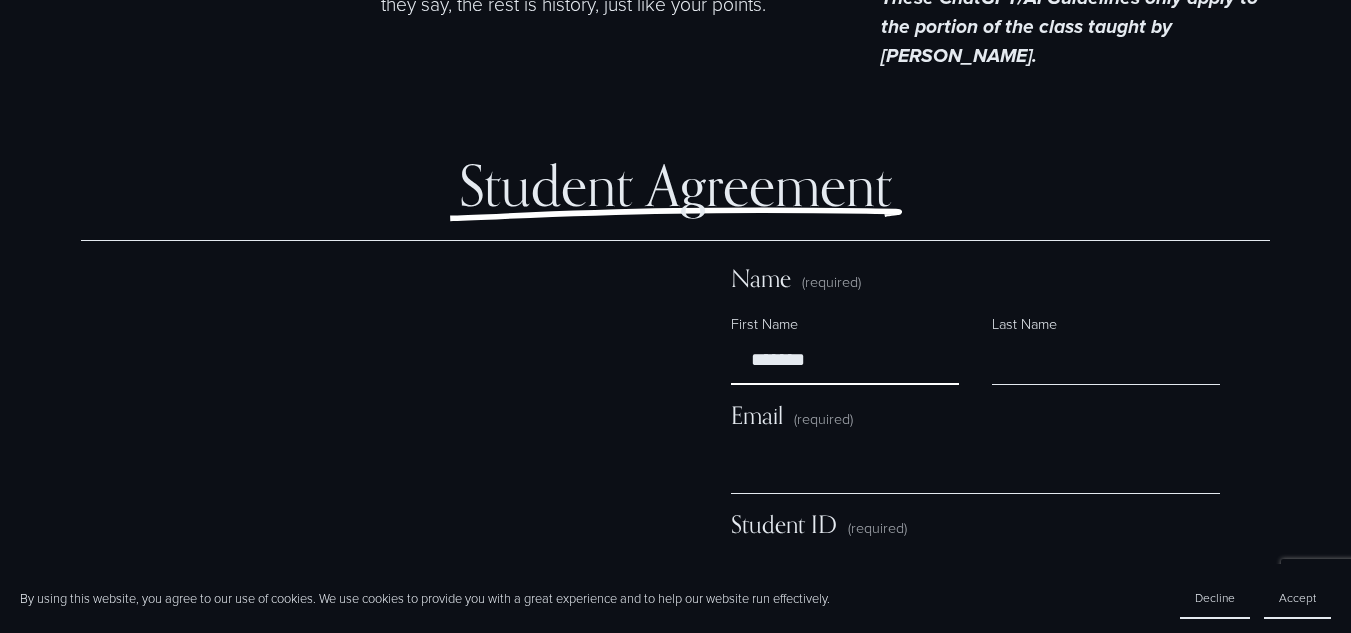 type on "******" 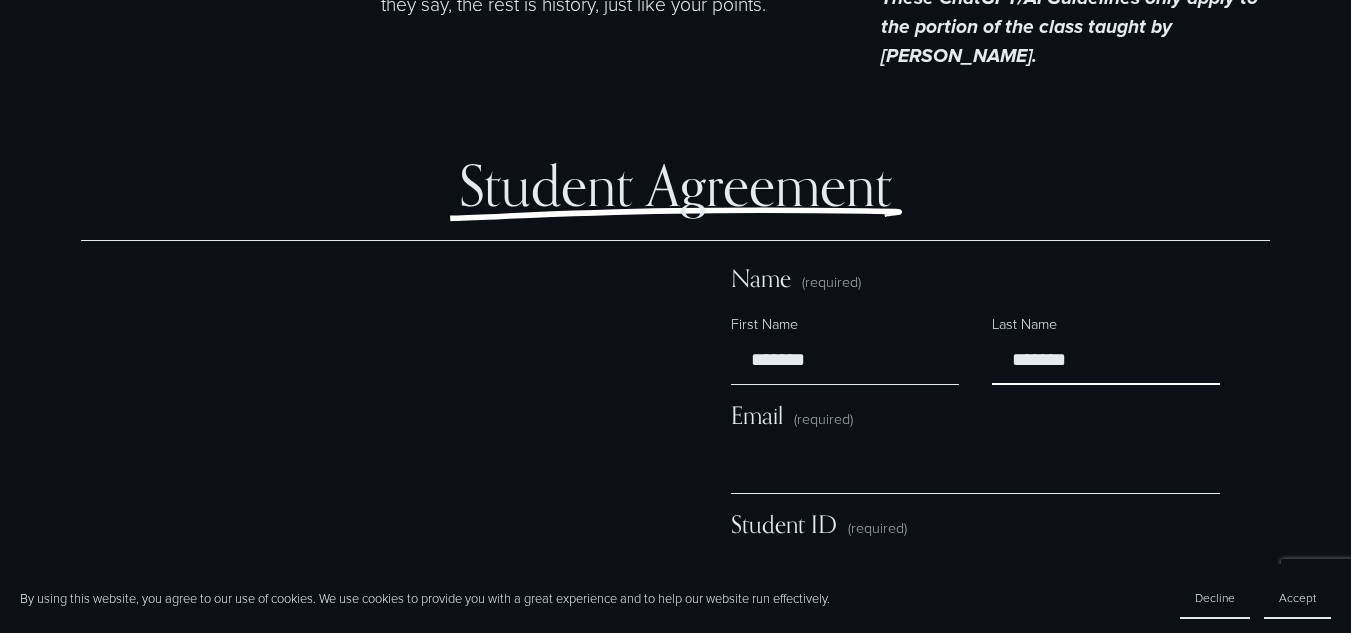 type on "*******" 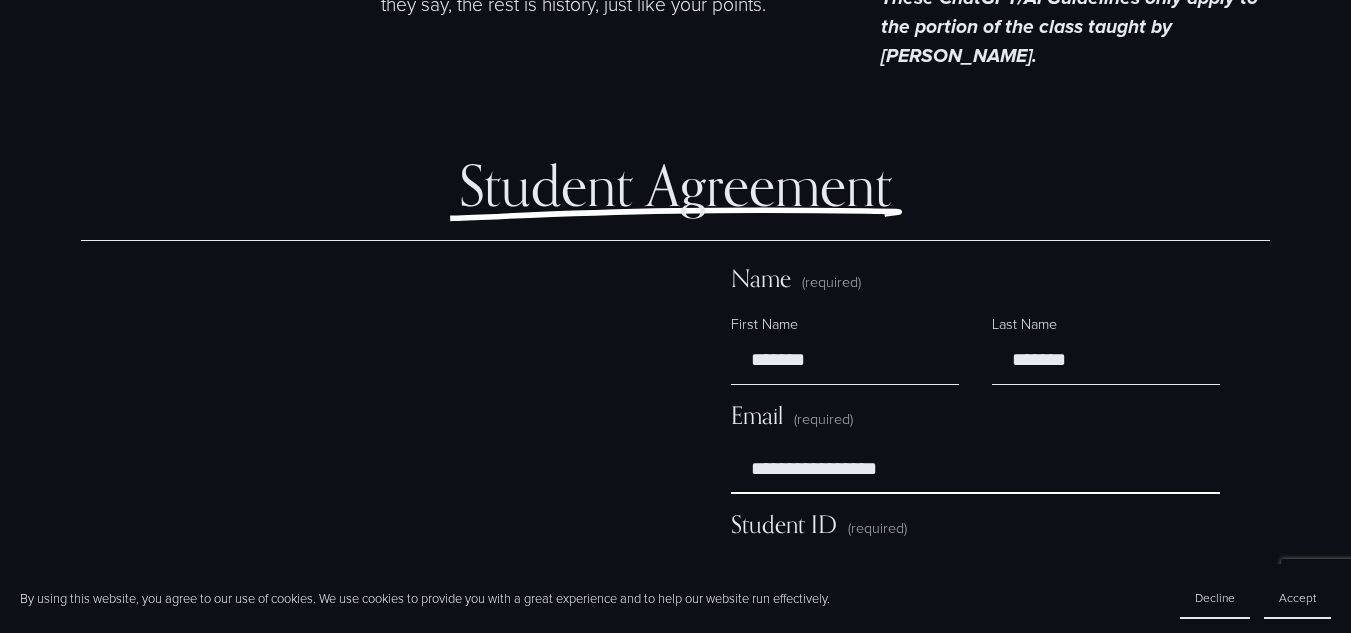 type on "**********" 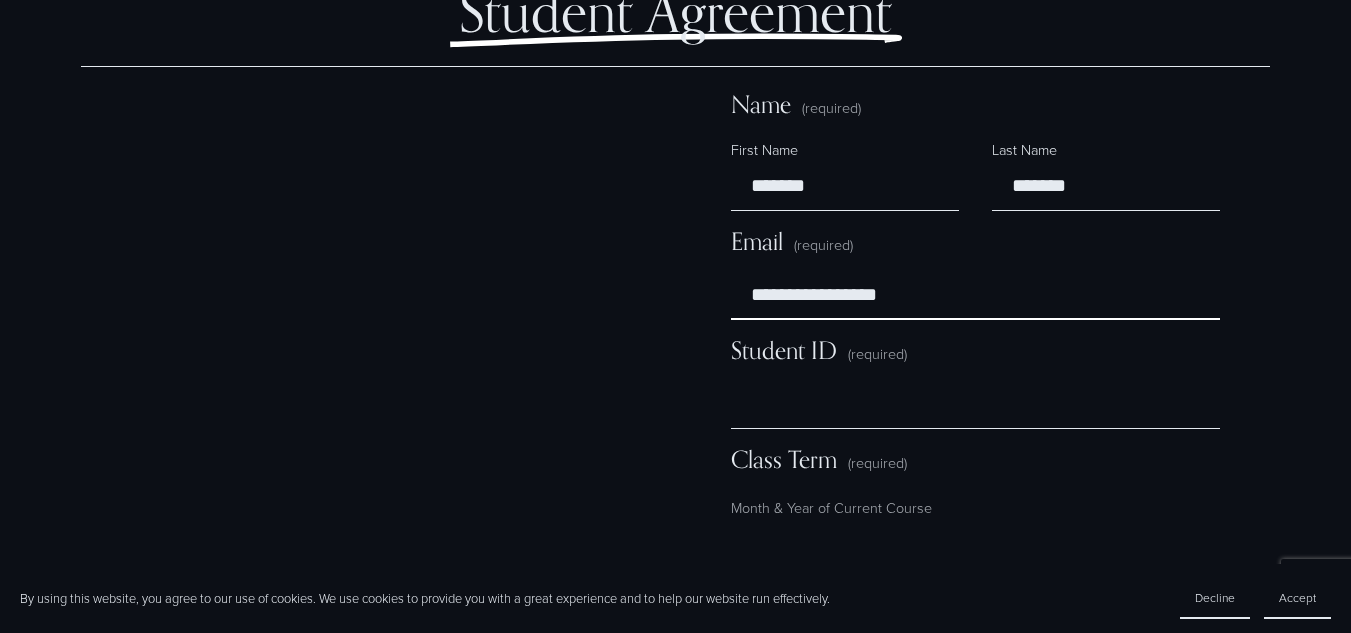 scroll, scrollTop: 11267, scrollLeft: 0, axis: vertical 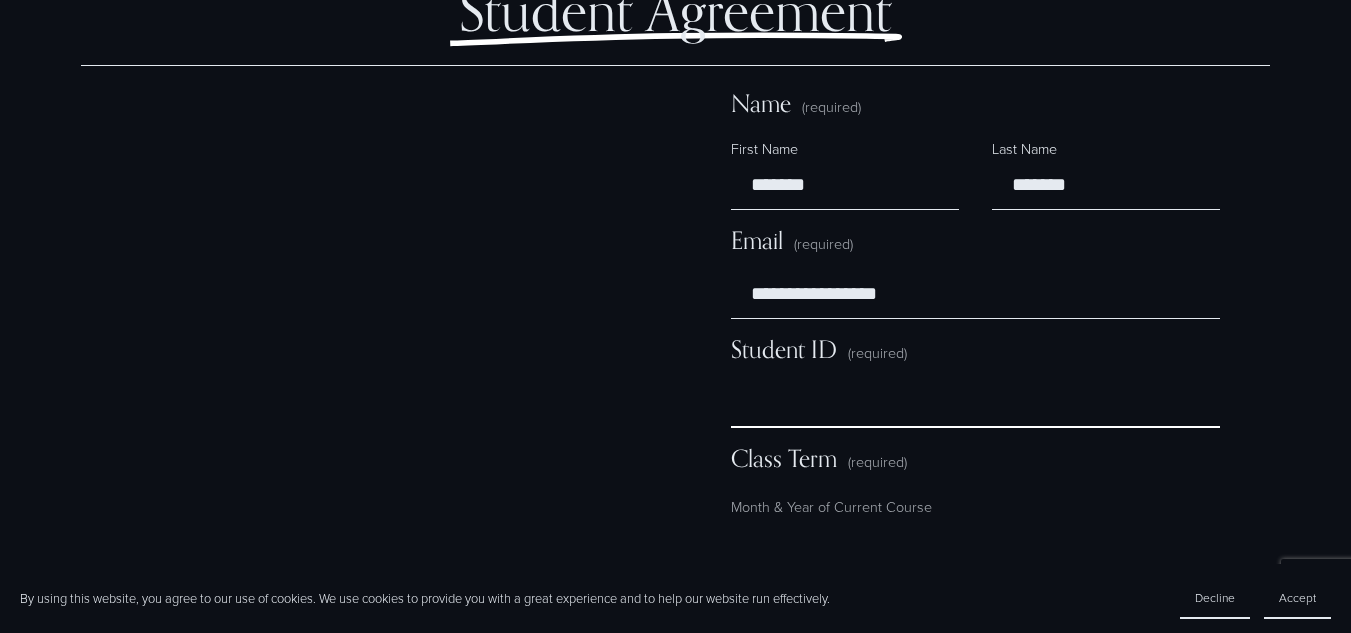 click on "Student ID (required)" at bounding box center (975, 404) 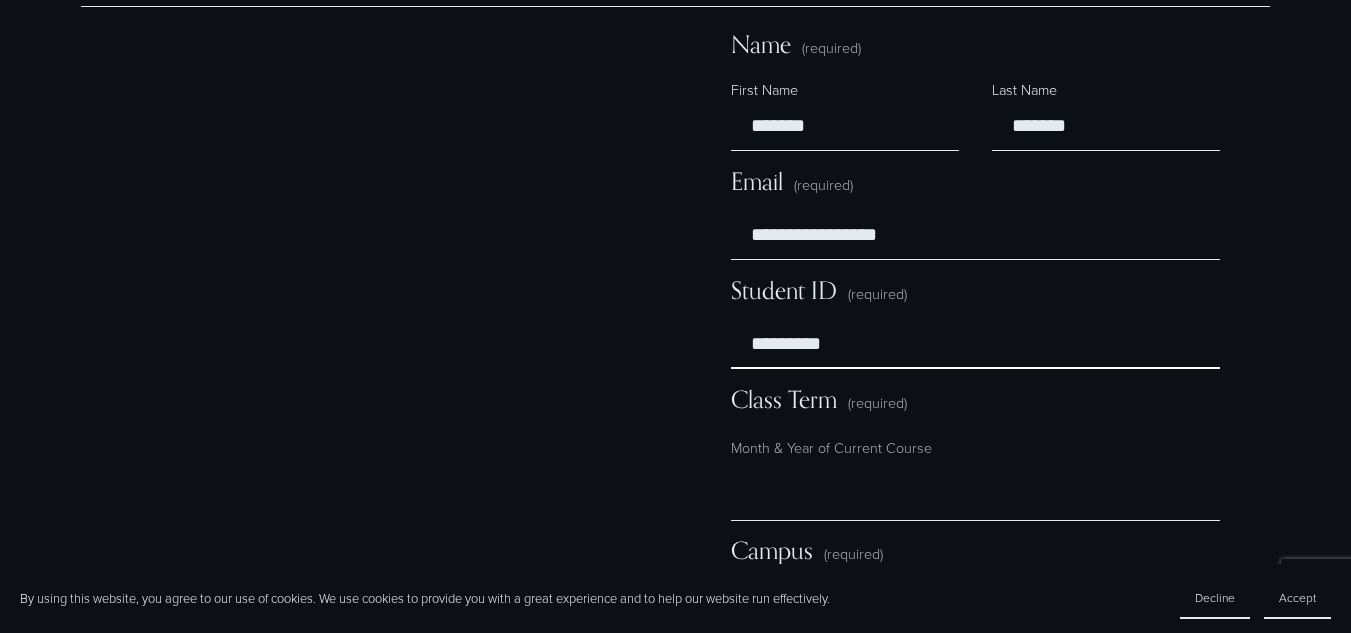 scroll, scrollTop: 11329, scrollLeft: 0, axis: vertical 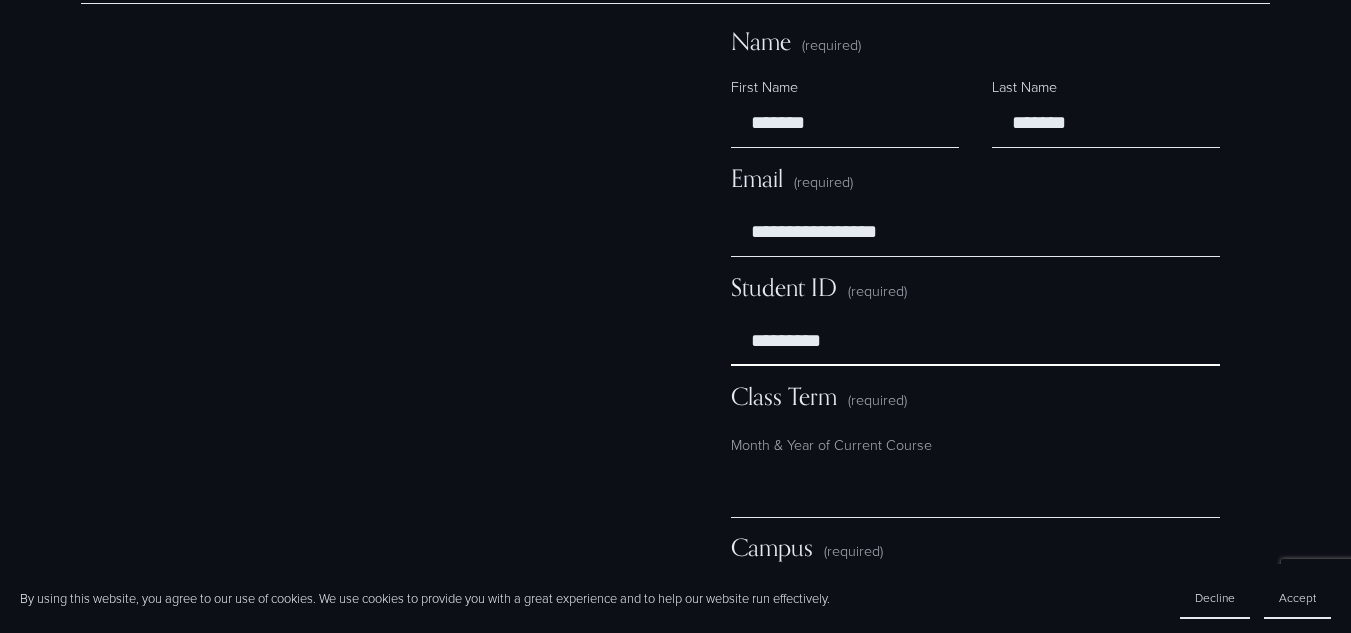 type on "*********" 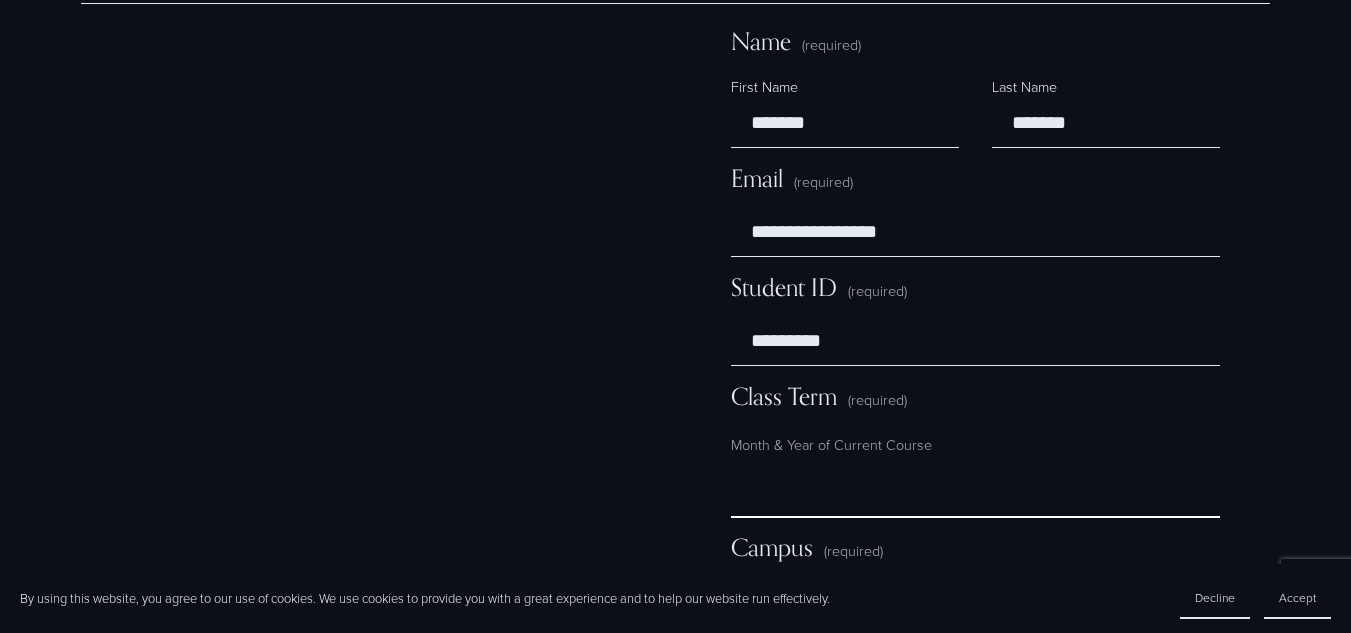 click on "Class Term  (required)" at bounding box center [975, 494] 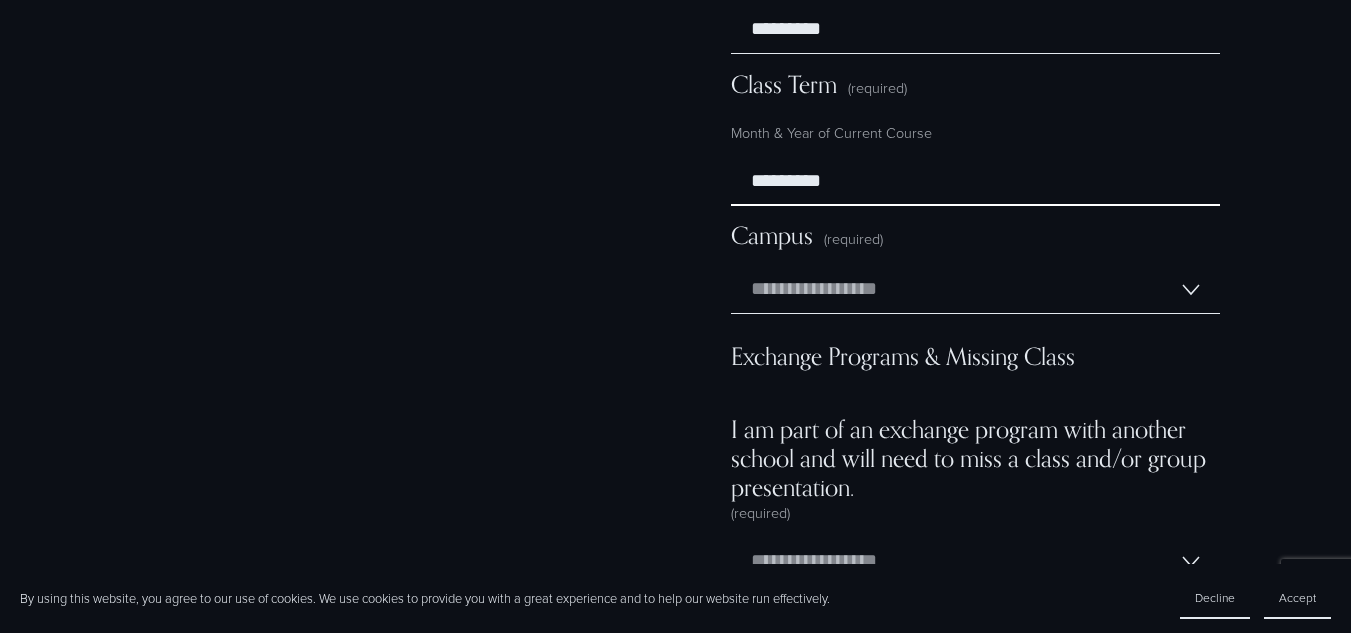 scroll, scrollTop: 11651, scrollLeft: 0, axis: vertical 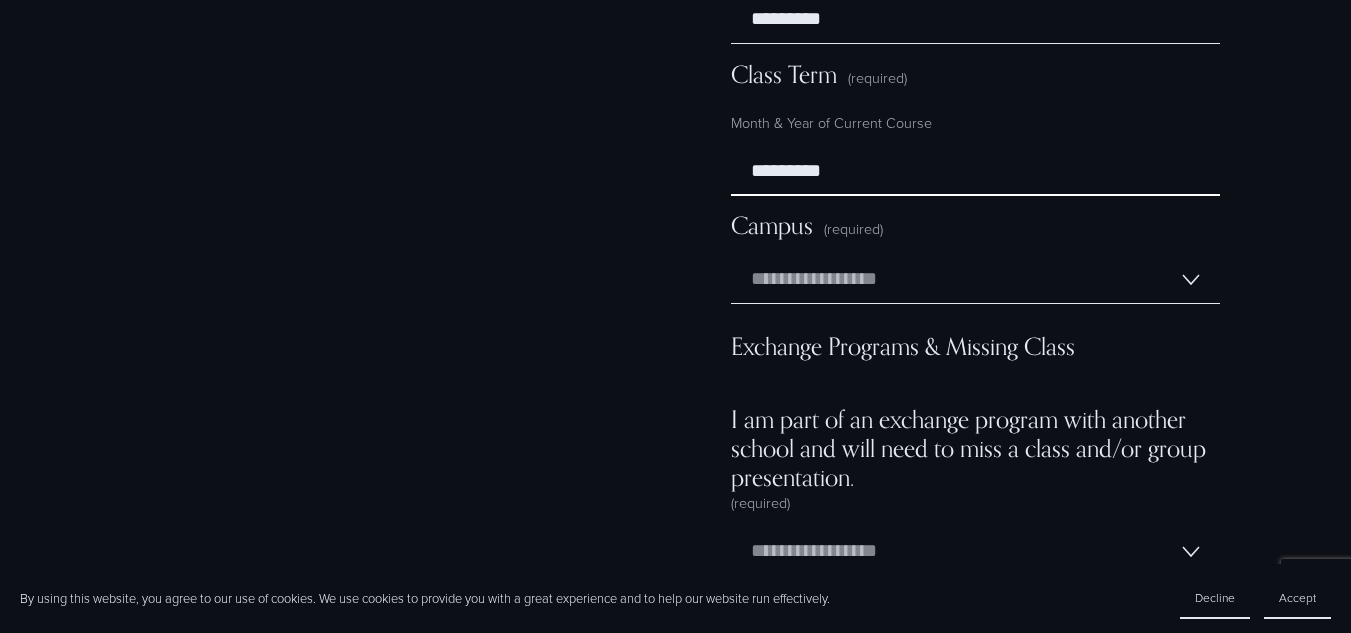 type on "*********" 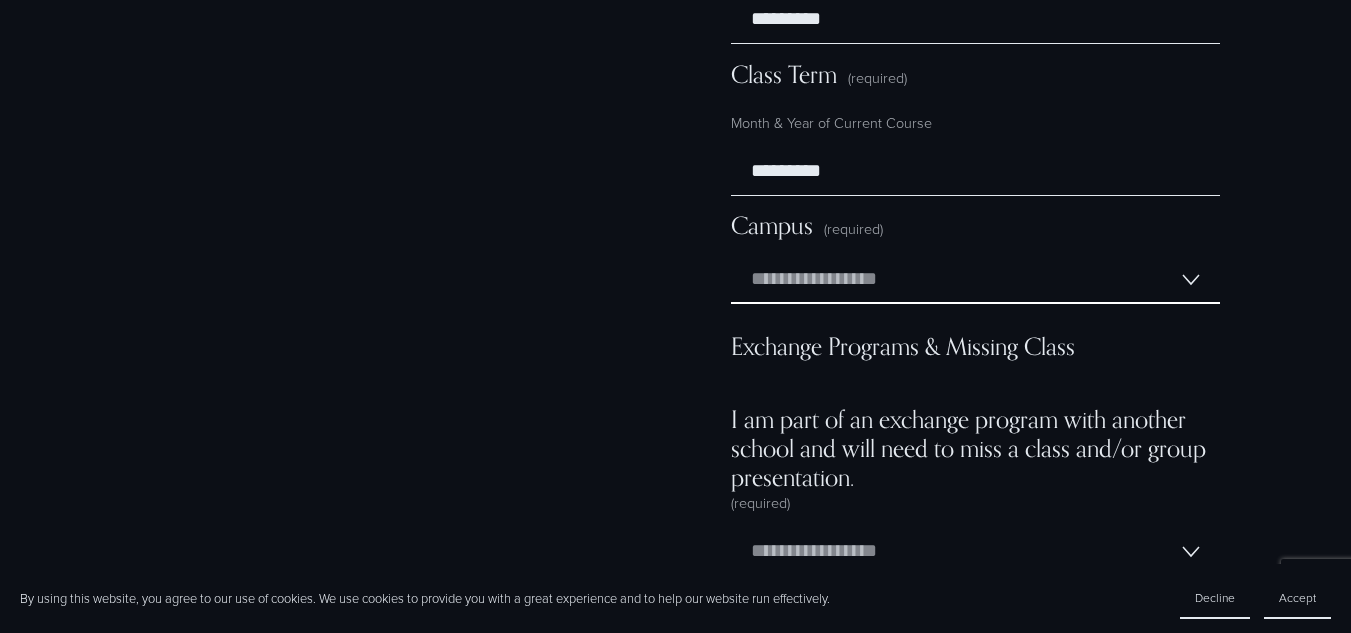 click on "**********" at bounding box center [975, 280] 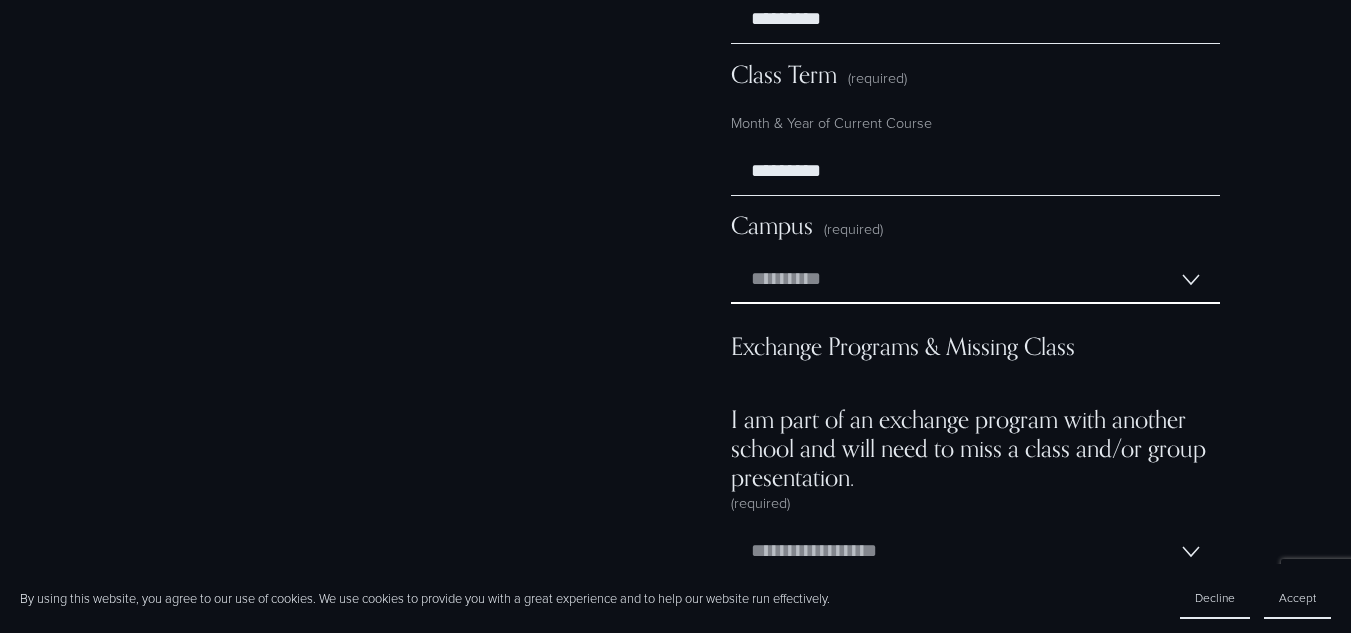 click on "**********" at bounding box center [975, 280] 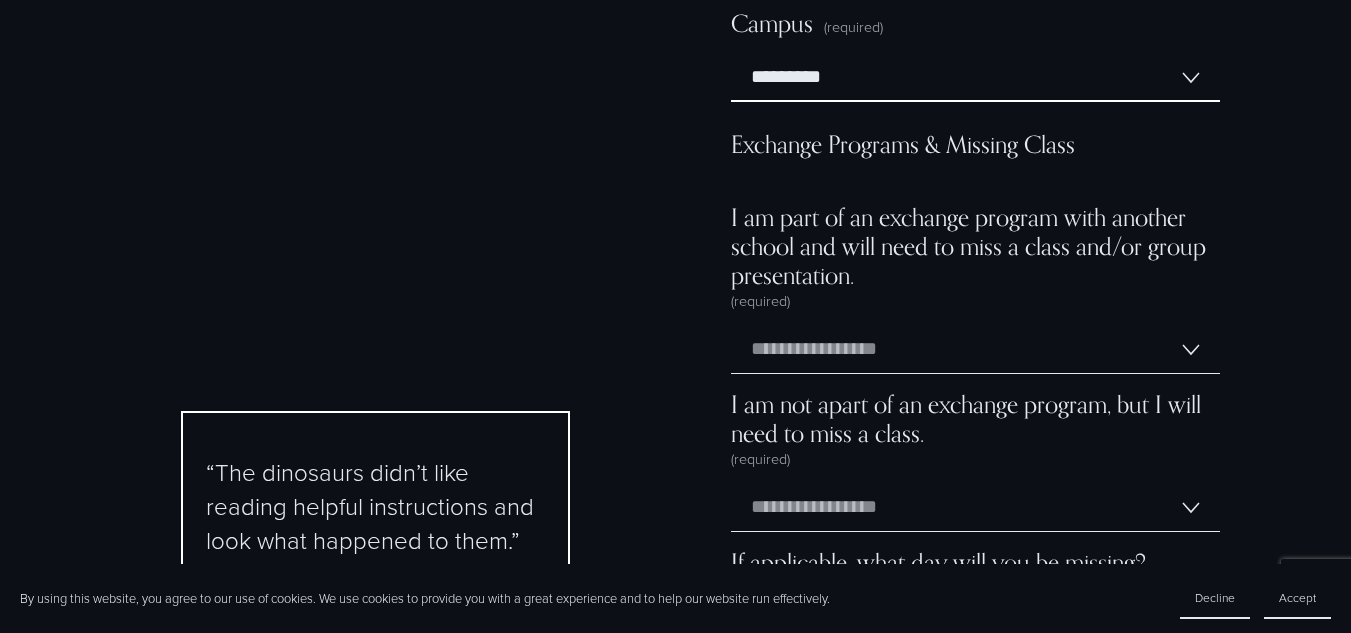 scroll, scrollTop: 11855, scrollLeft: 0, axis: vertical 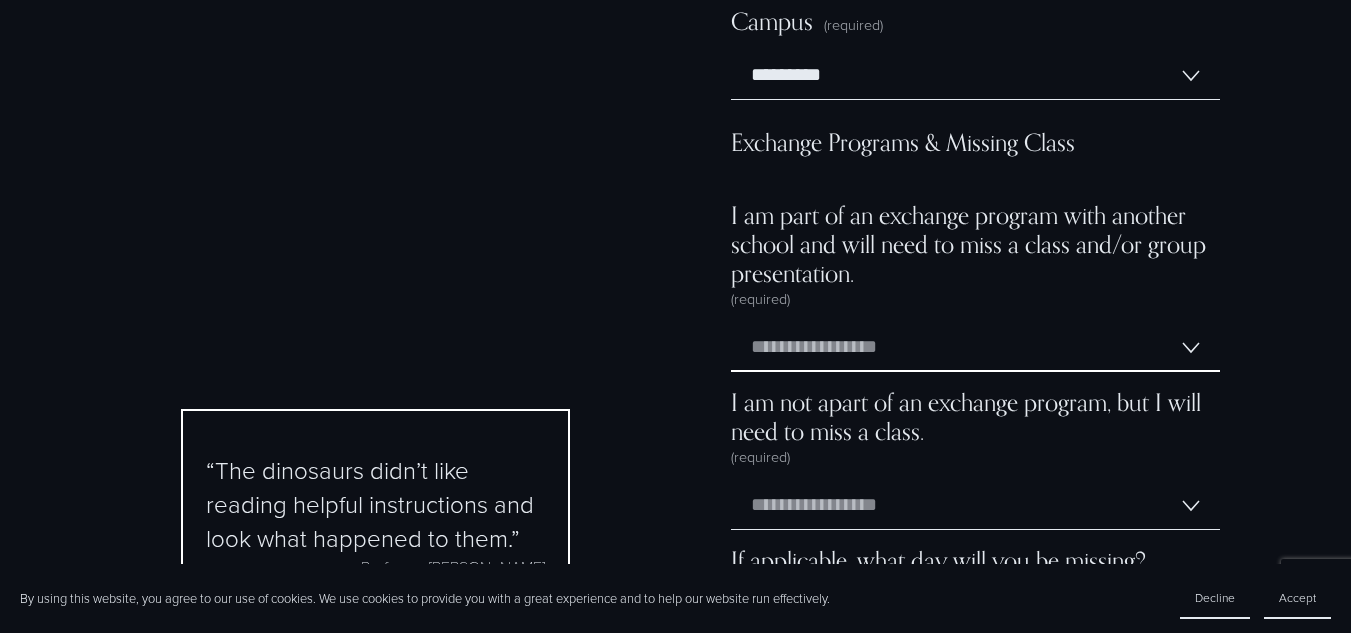 click on "**********" at bounding box center (975, 348) 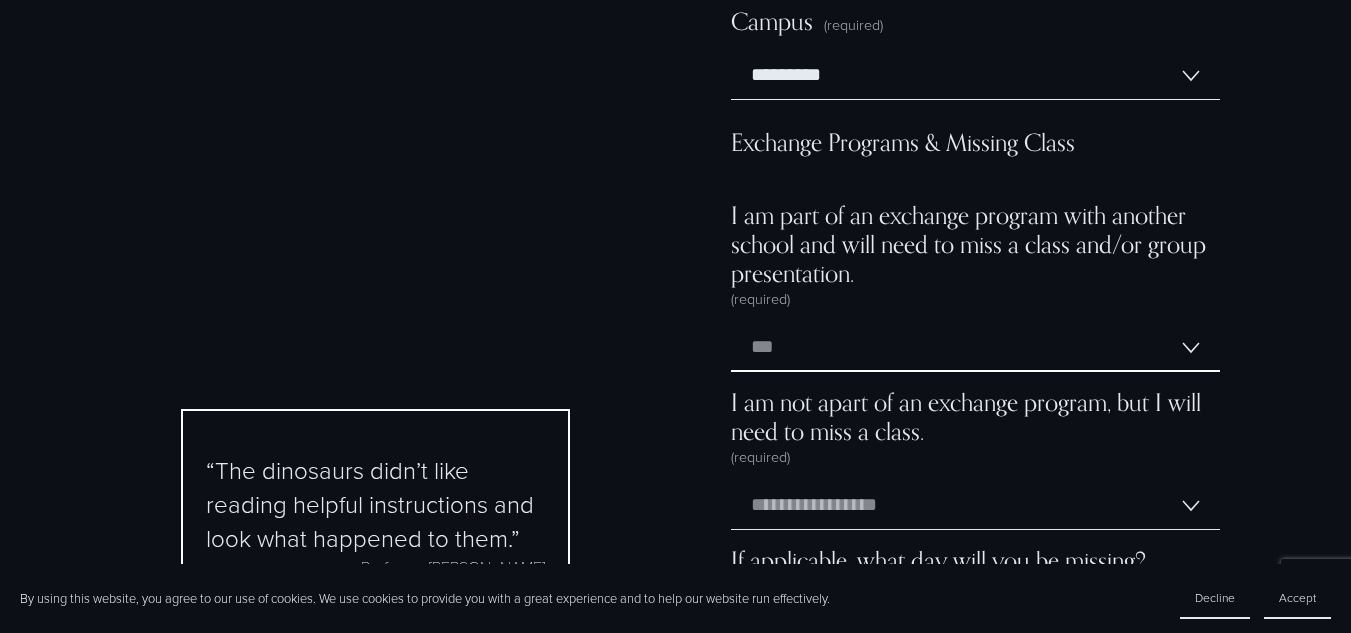 click on "**********" at bounding box center [975, 348] 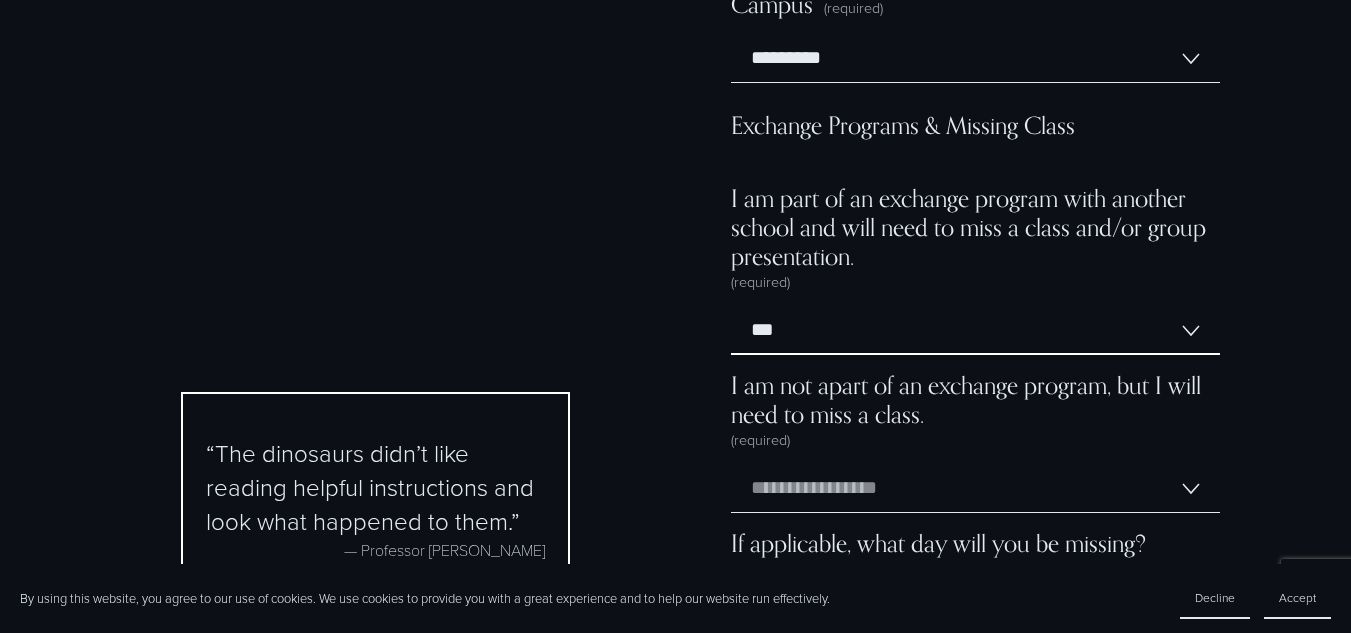 scroll, scrollTop: 11875, scrollLeft: 0, axis: vertical 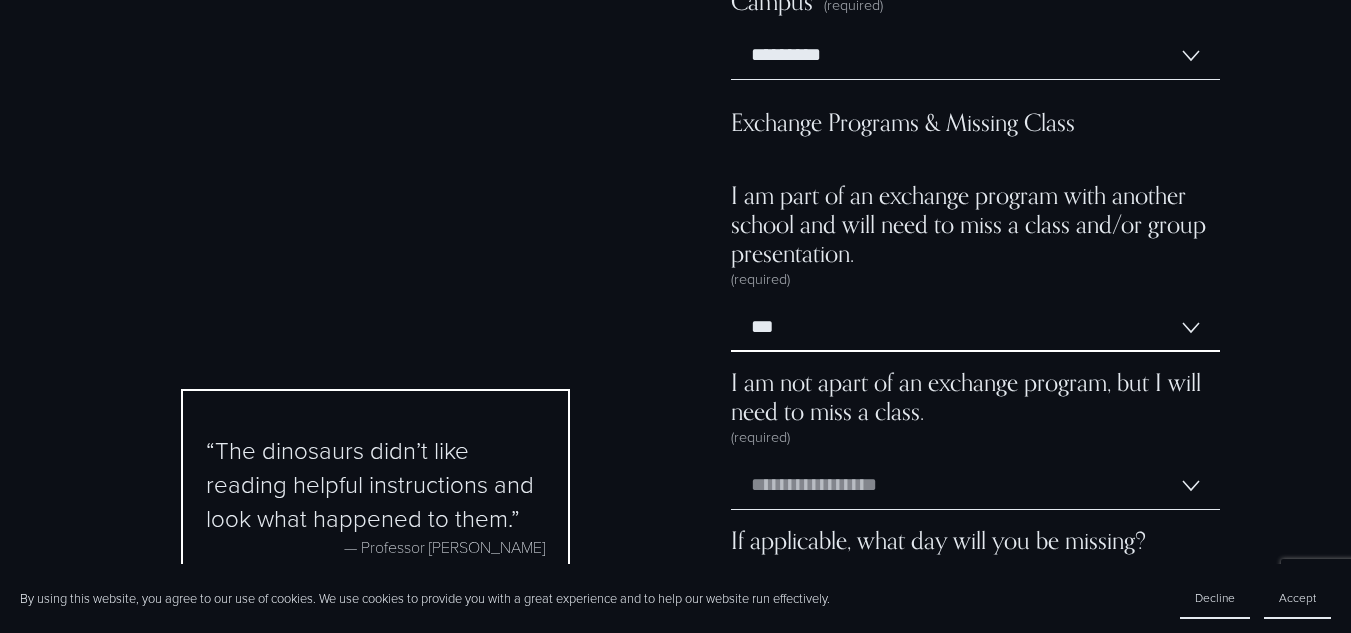 click on "*** **" at bounding box center [975, 328] 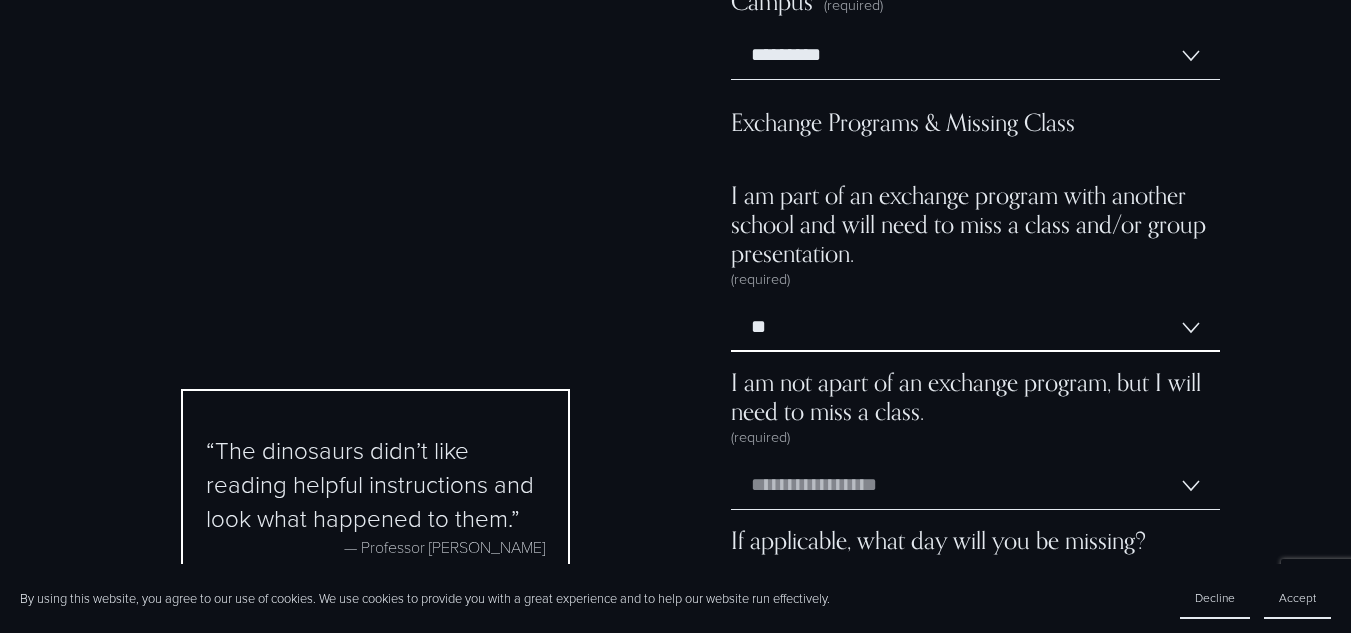 click on "*** **" at bounding box center [975, 328] 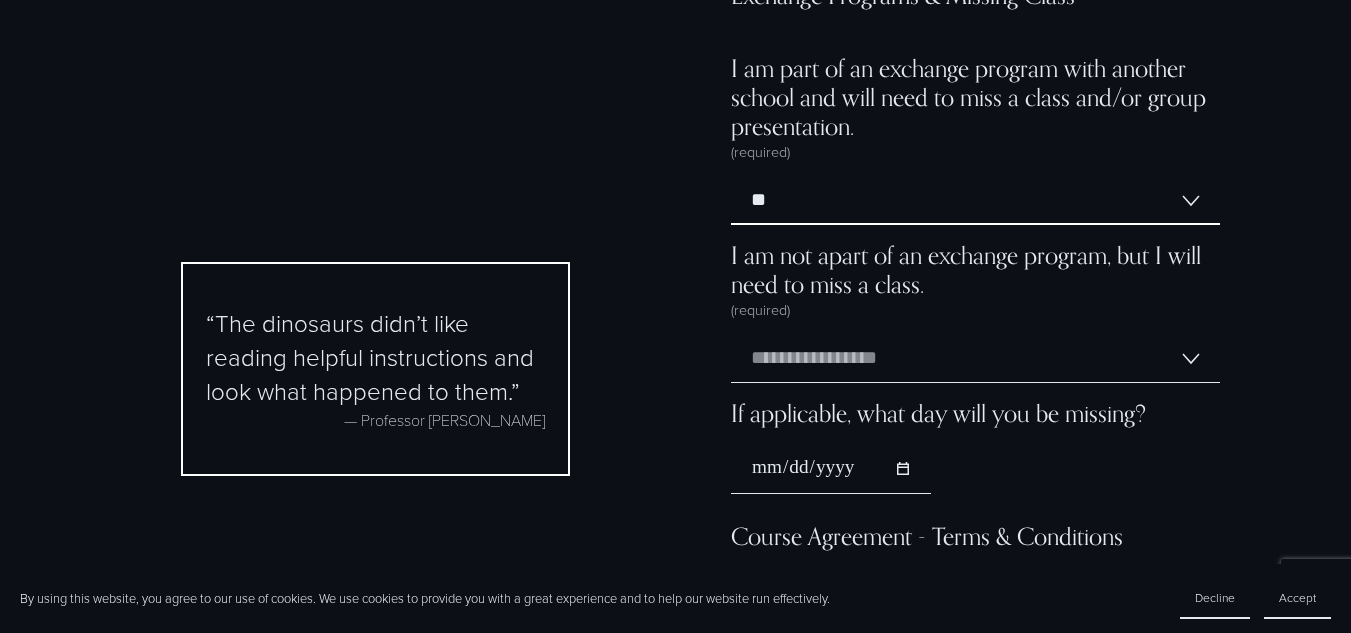 scroll, scrollTop: 12004, scrollLeft: 0, axis: vertical 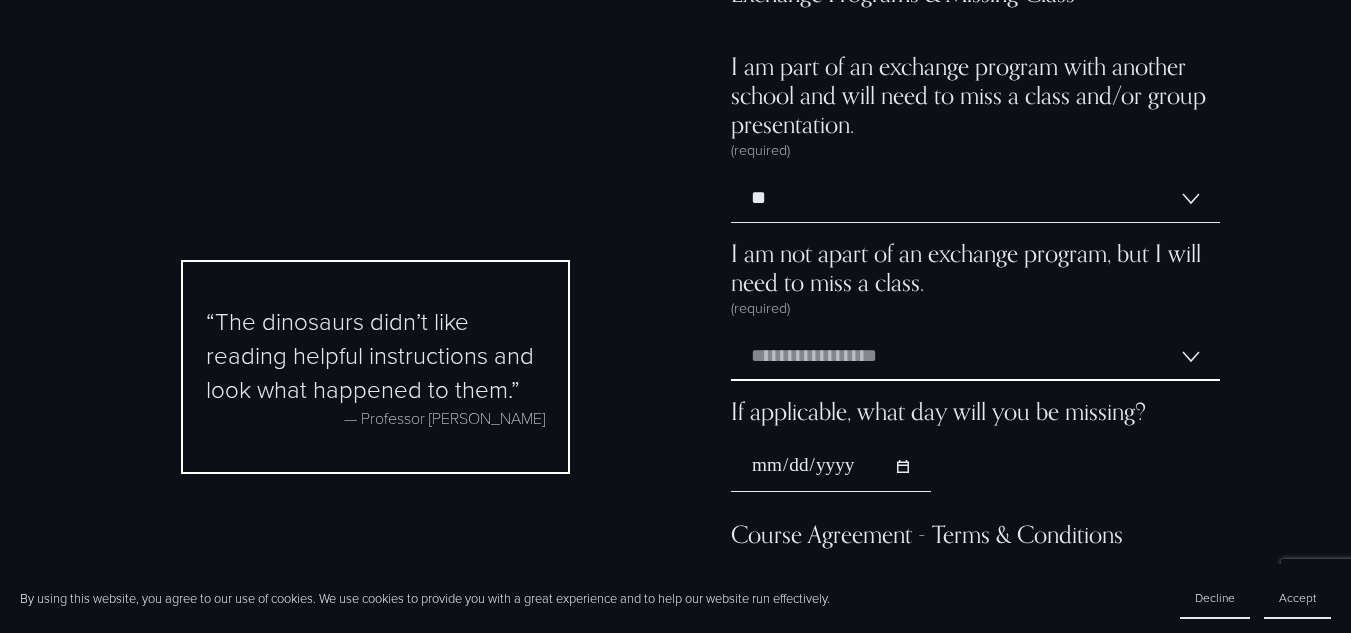 click on "**********" at bounding box center [975, 357] 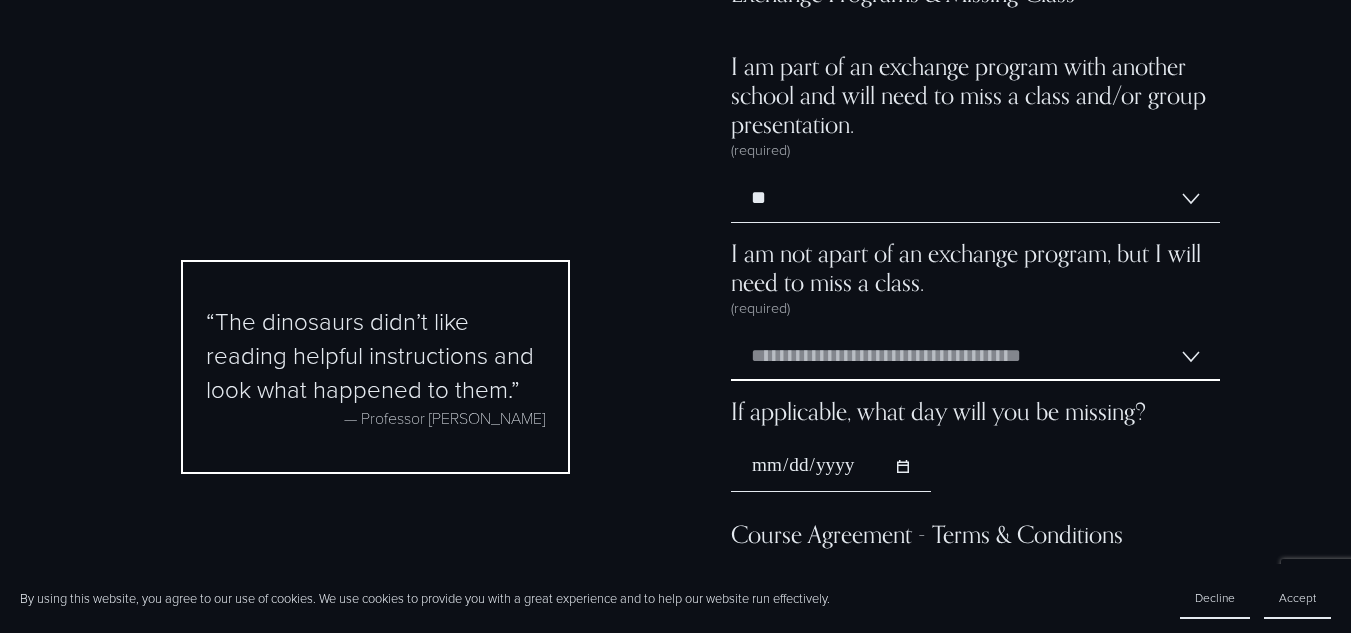 click on "**********" at bounding box center (975, 357) 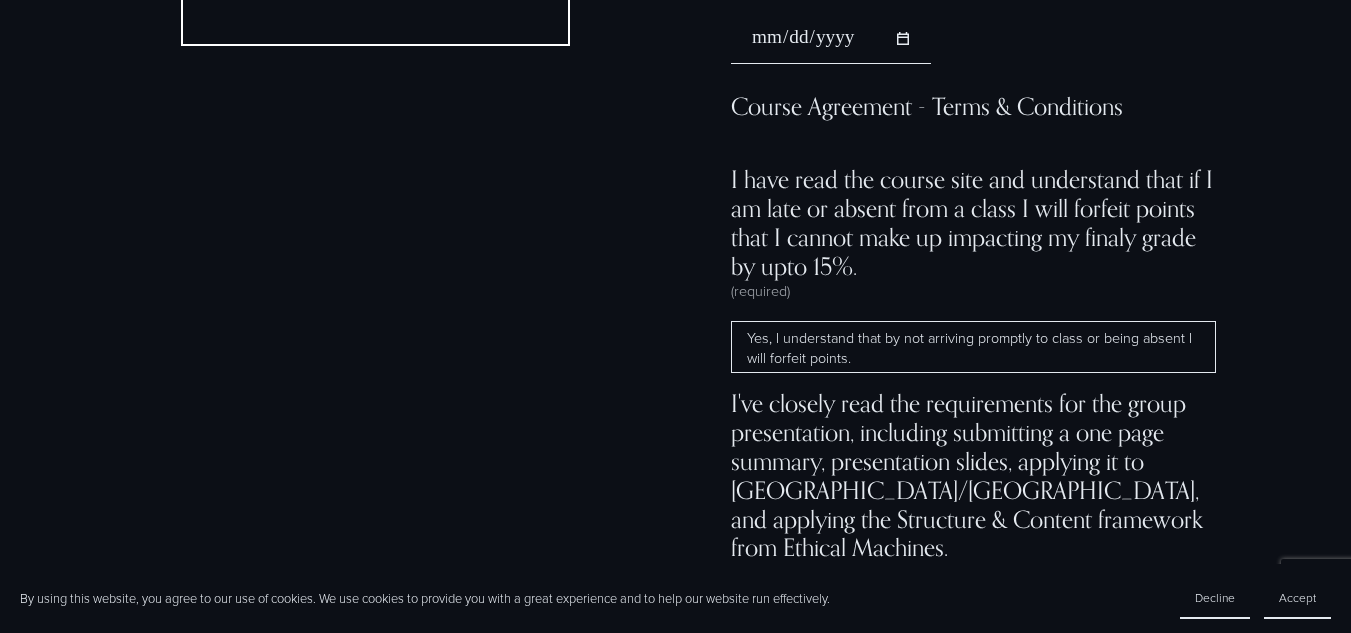 scroll, scrollTop: 12438, scrollLeft: 0, axis: vertical 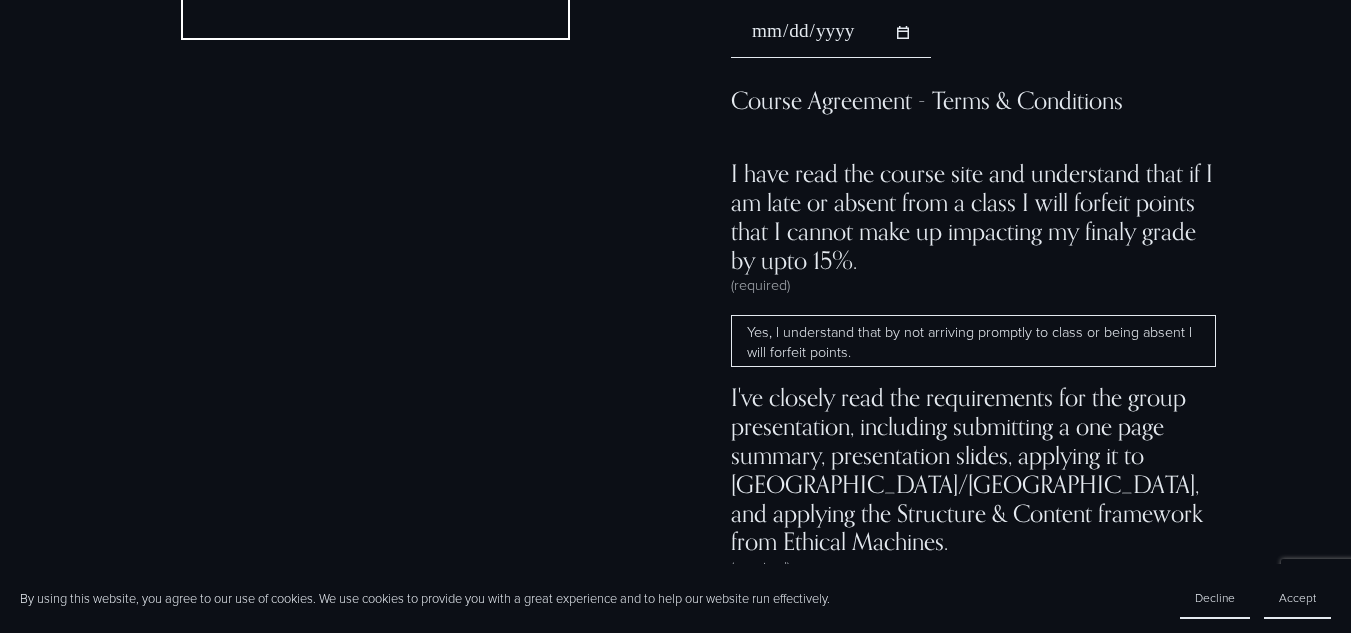 click on "Yes, I understand that by not arriving promptly to class or being absent I will forfeit points." at bounding box center [973, 341] 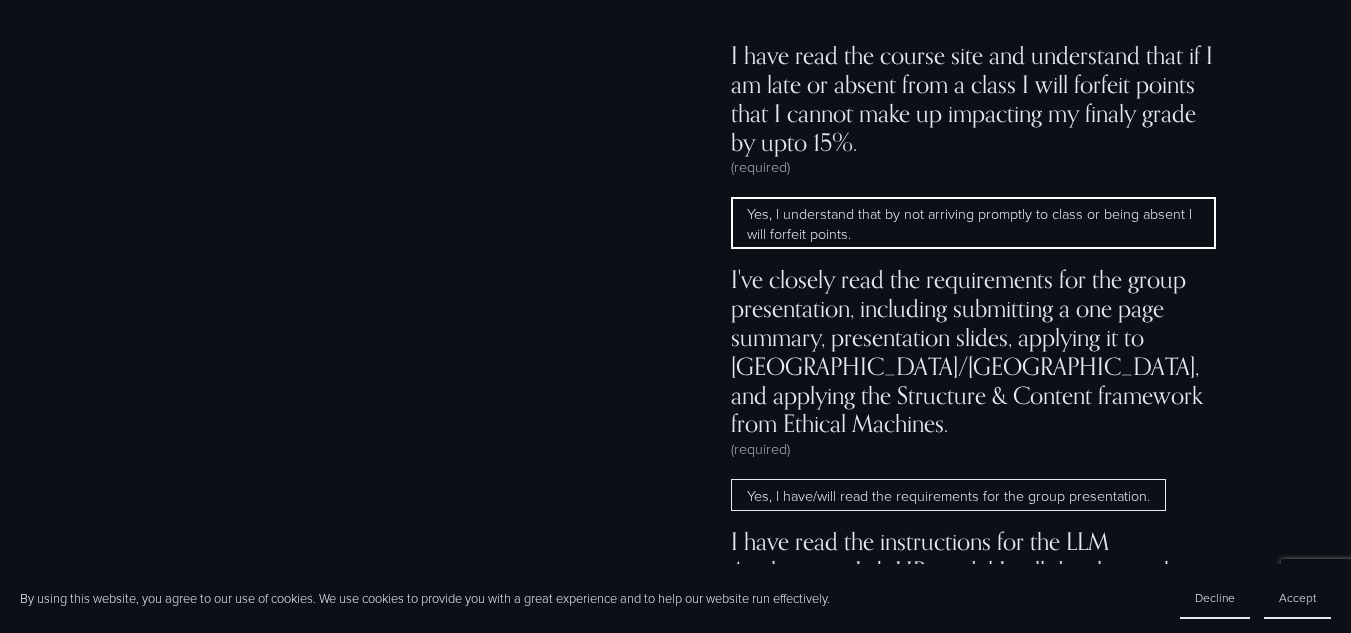 scroll, scrollTop: 12561, scrollLeft: 0, axis: vertical 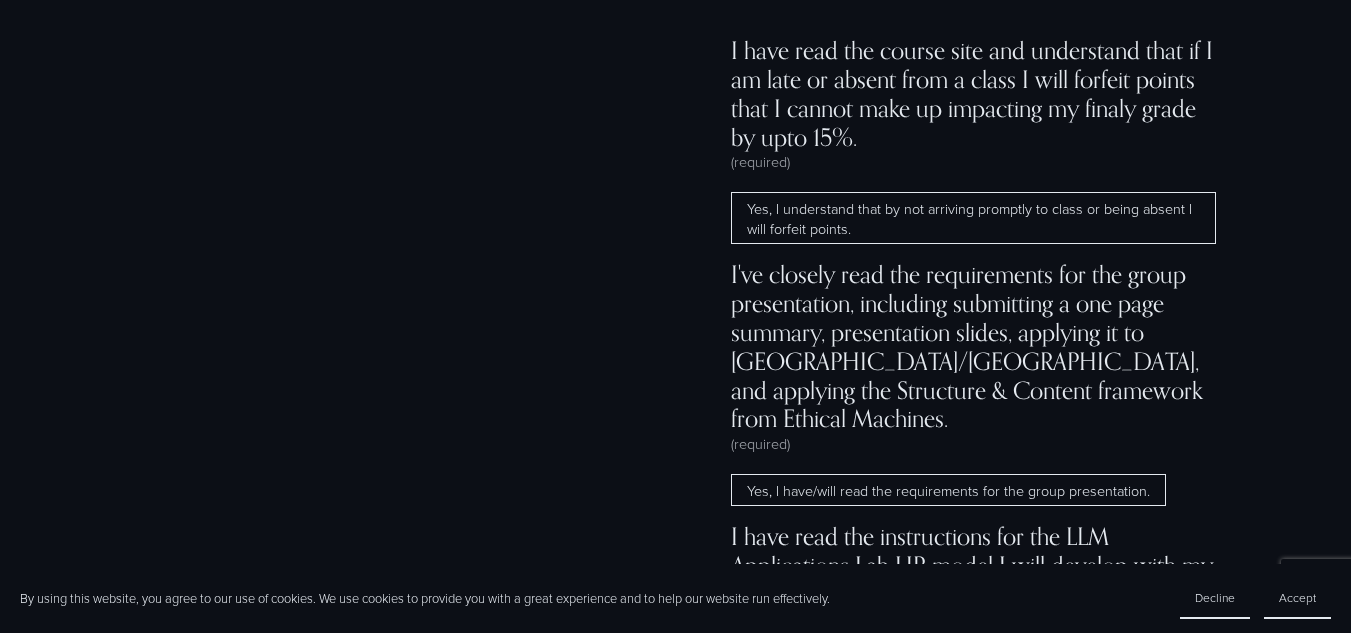 click on "Yes, I have/will read the requirements for the group presentation." at bounding box center (948, 490) 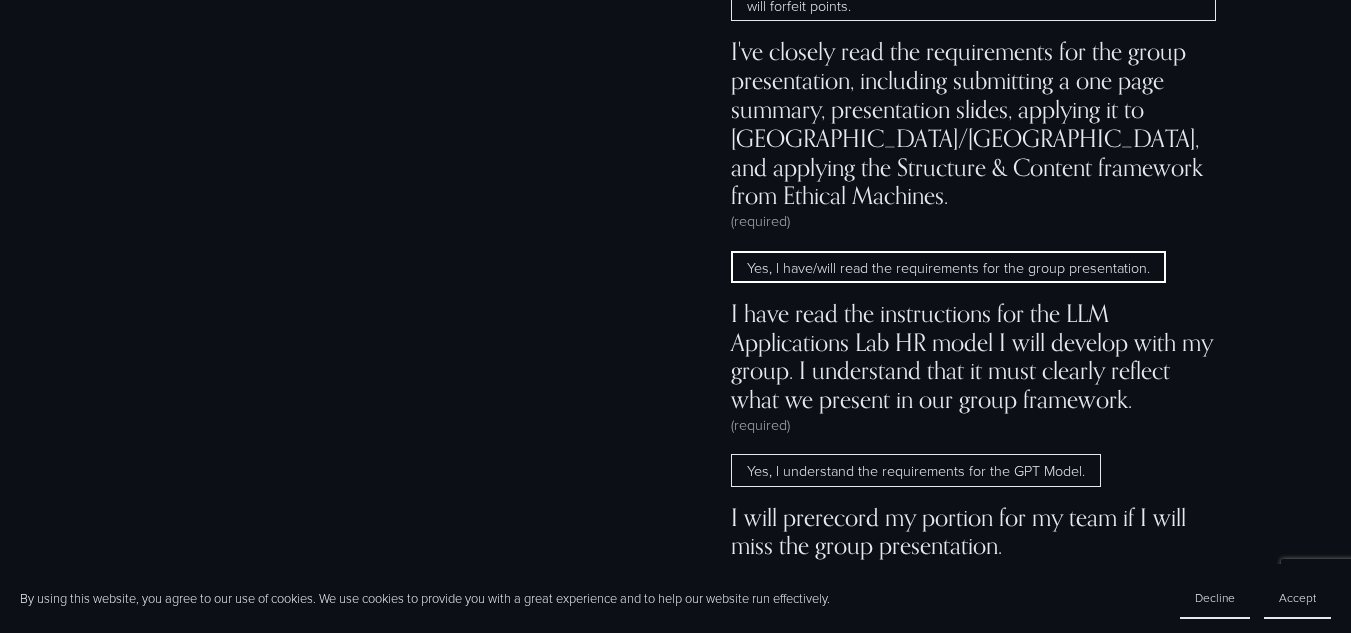 scroll, scrollTop: 12790, scrollLeft: 0, axis: vertical 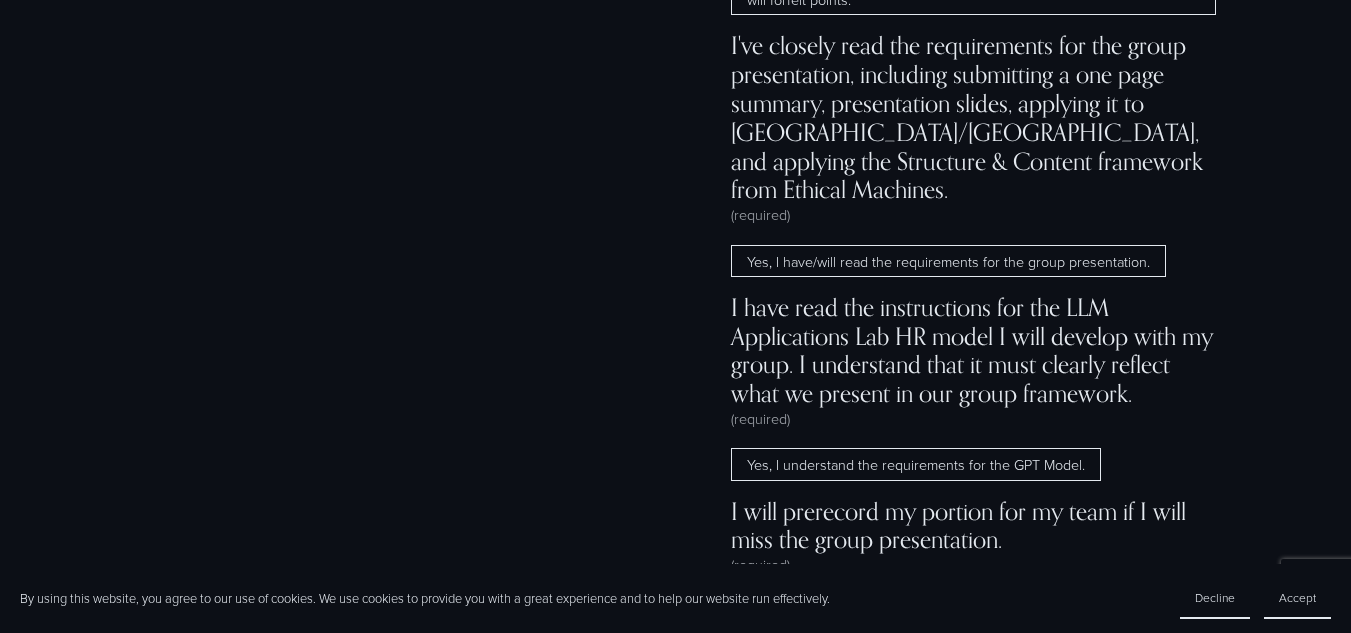click on "Yes, I understand the requirements for the GPT Model." at bounding box center (916, 464) 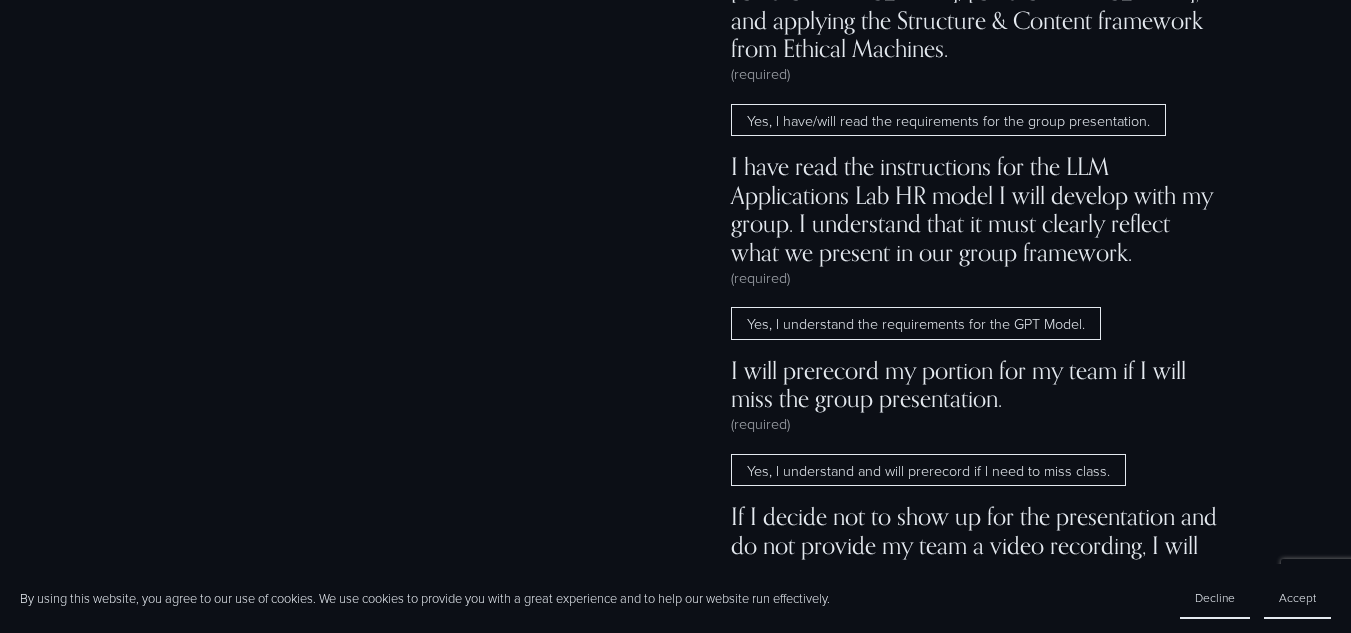 click on "Yes, I understand and will prerecord if I need to miss class." at bounding box center (928, 470) 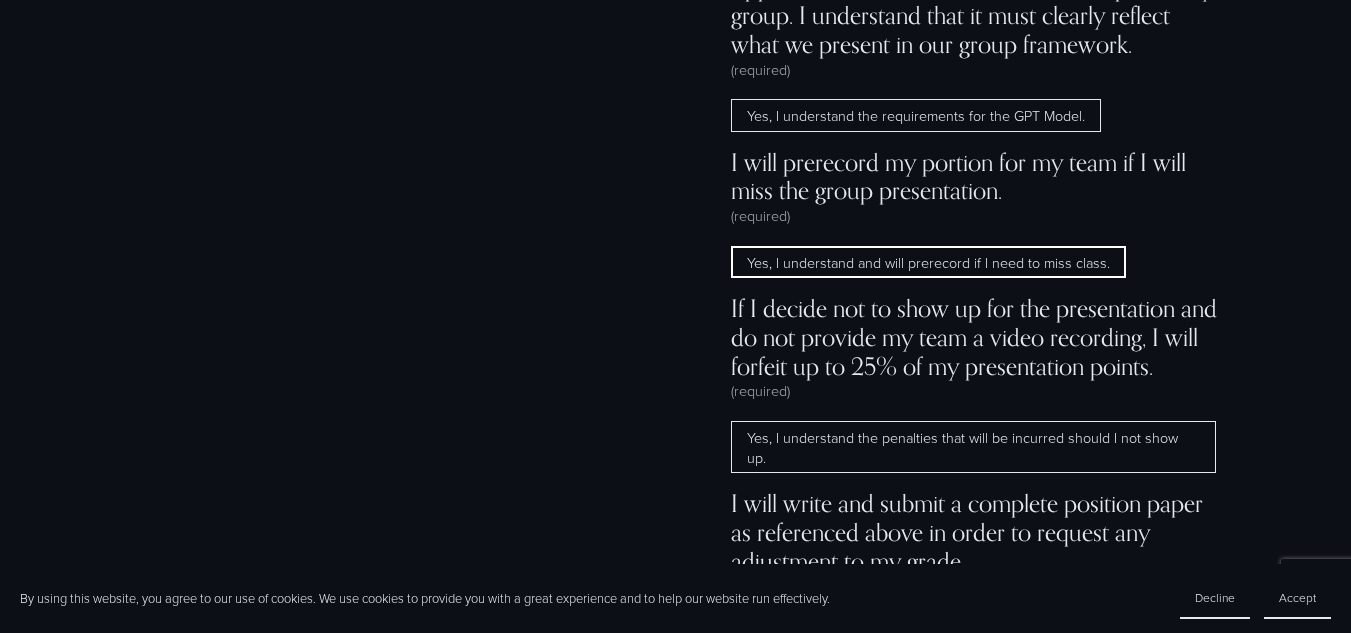 scroll, scrollTop: 13141, scrollLeft: 0, axis: vertical 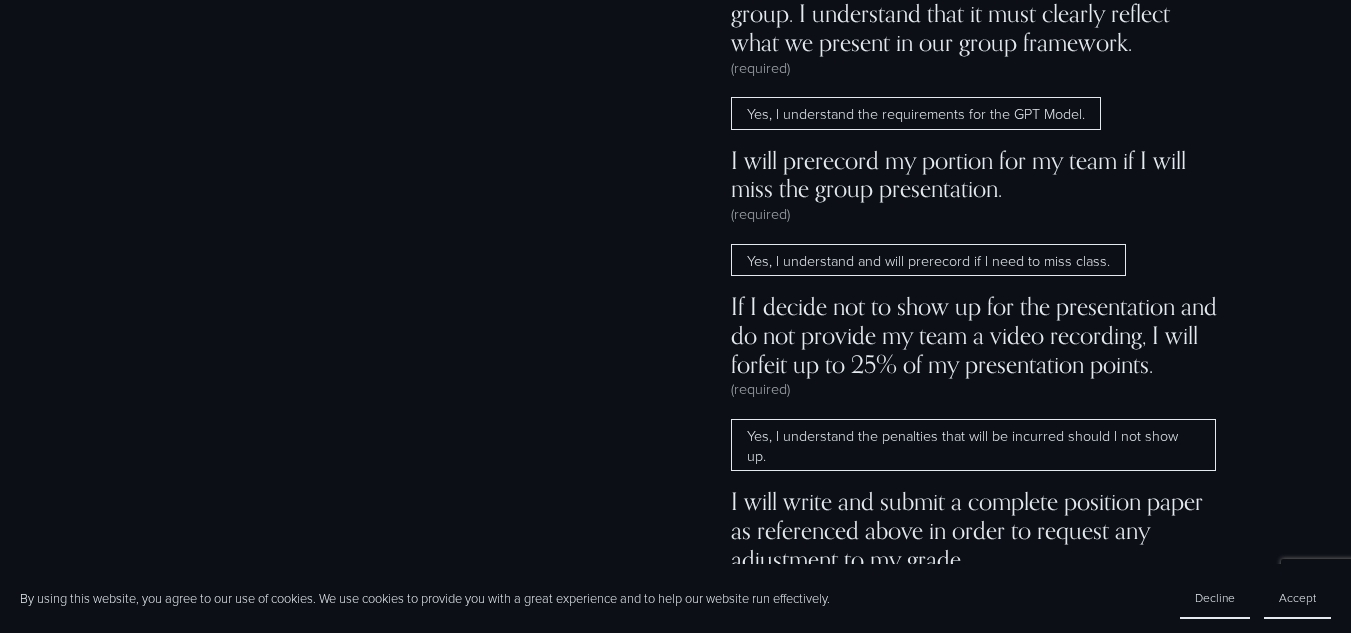 click on "Yes, I understand the penalties that will be incurred should I not show up." at bounding box center (973, 445) 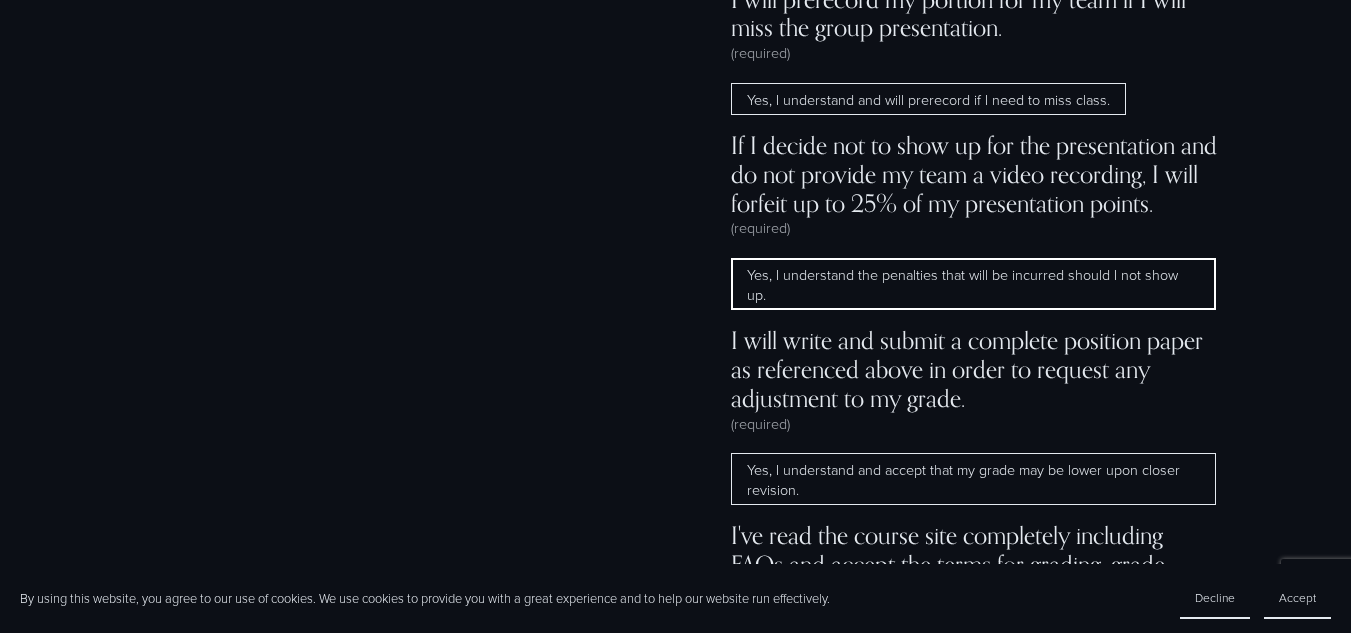 scroll, scrollTop: 13304, scrollLeft: 0, axis: vertical 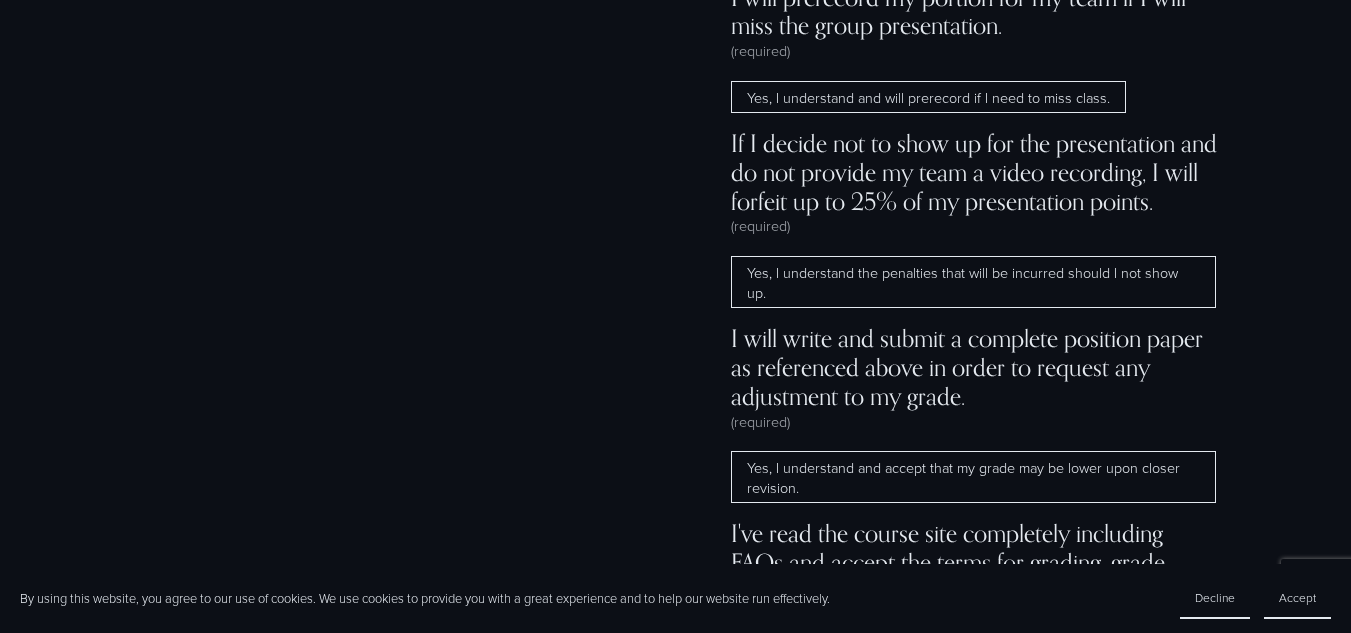 click on "Yes, I understand and accept that my grade may be lower upon closer revision." at bounding box center [973, 477] 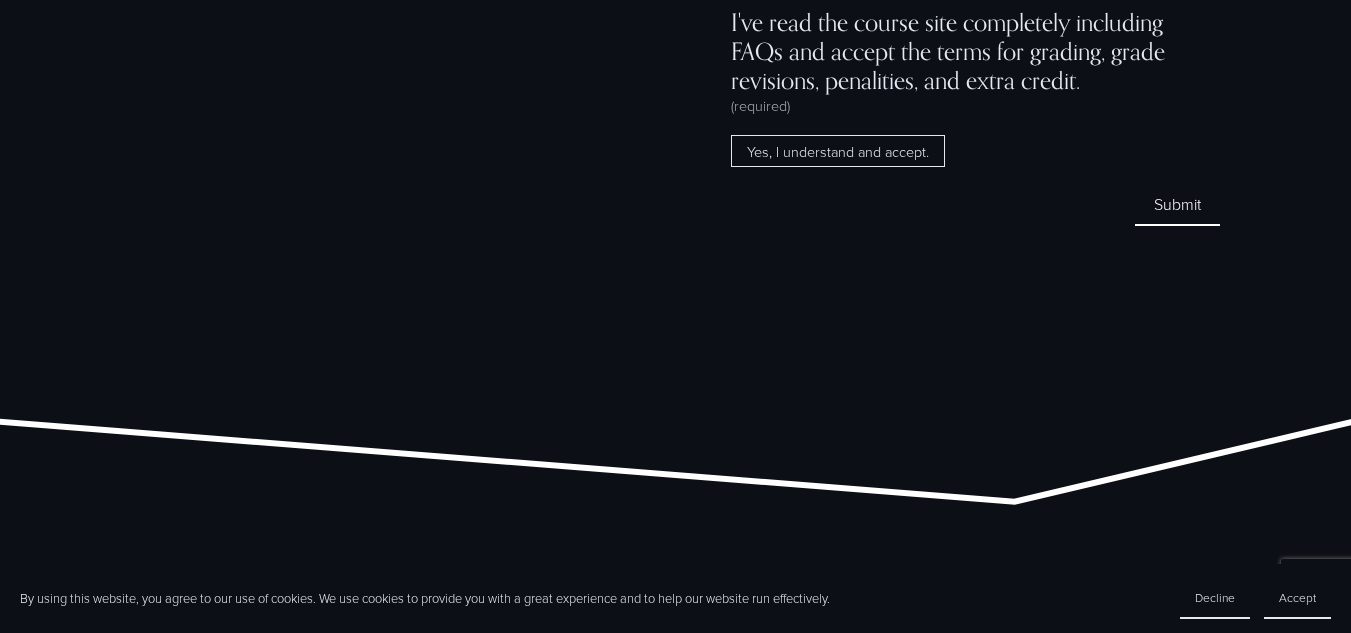 scroll, scrollTop: 13816, scrollLeft: 0, axis: vertical 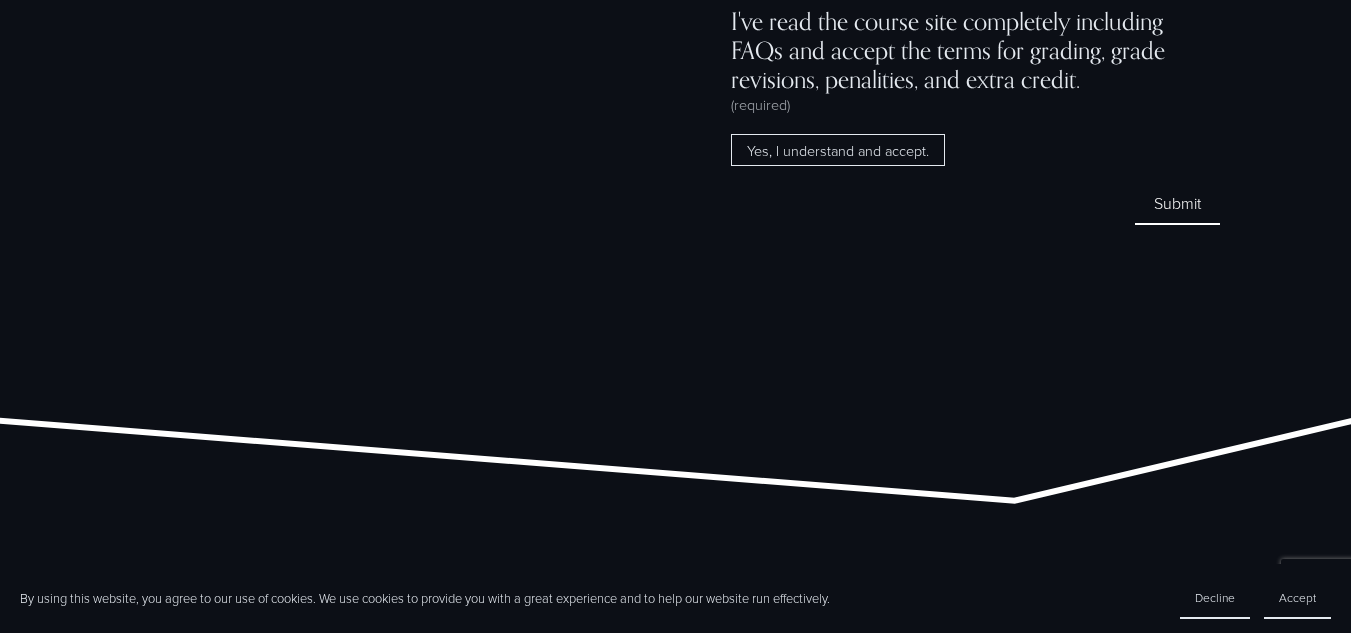 click on "Yes, I understand and accept." at bounding box center [838, 150] 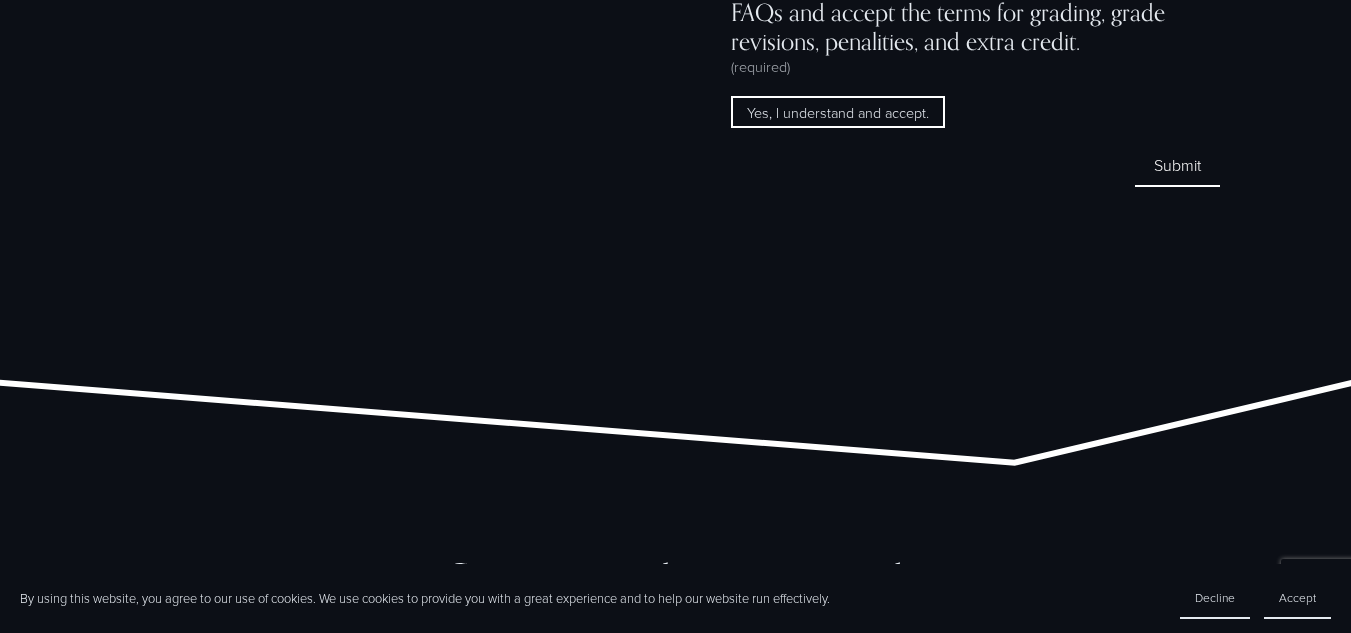 scroll, scrollTop: 13848, scrollLeft: 0, axis: vertical 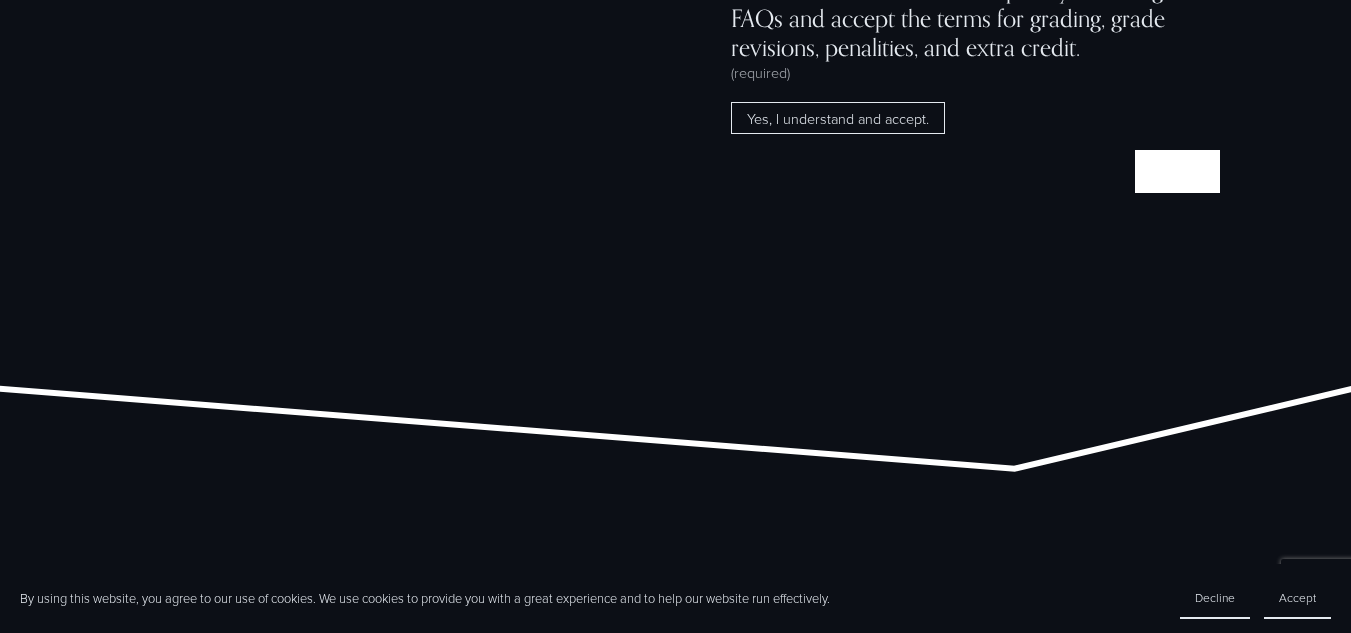 click on "Submit Submit" at bounding box center [1177, 171] 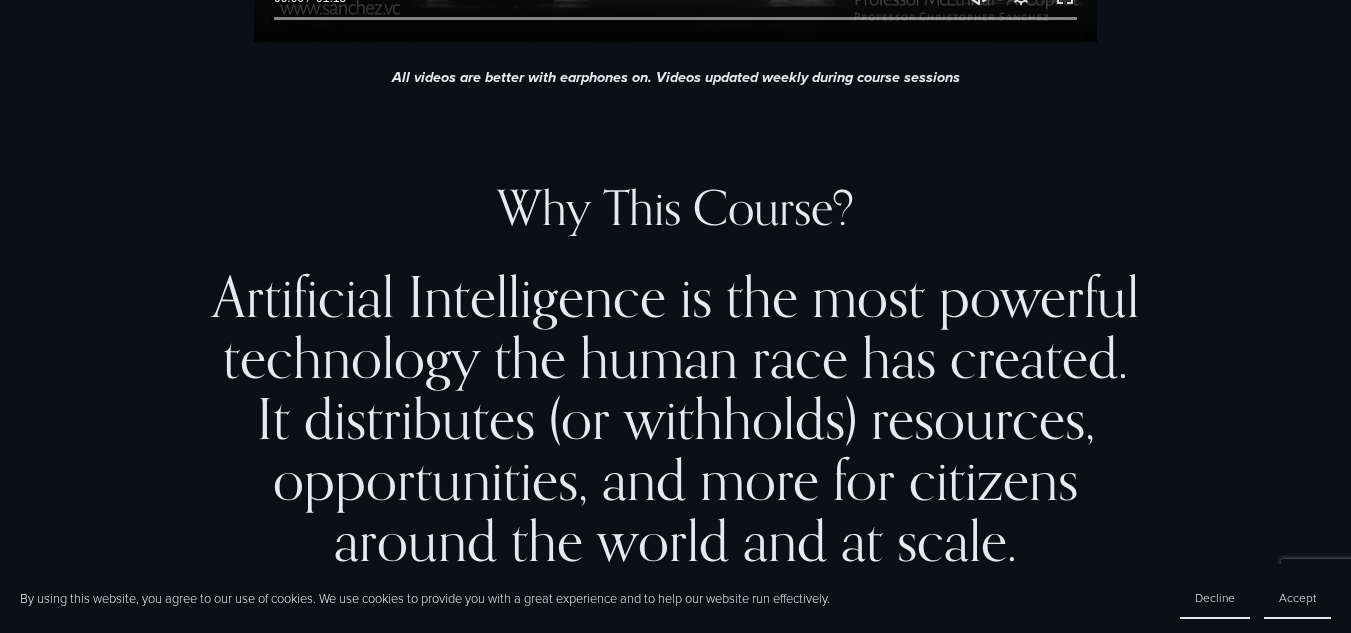 scroll, scrollTop: 1222, scrollLeft: 0, axis: vertical 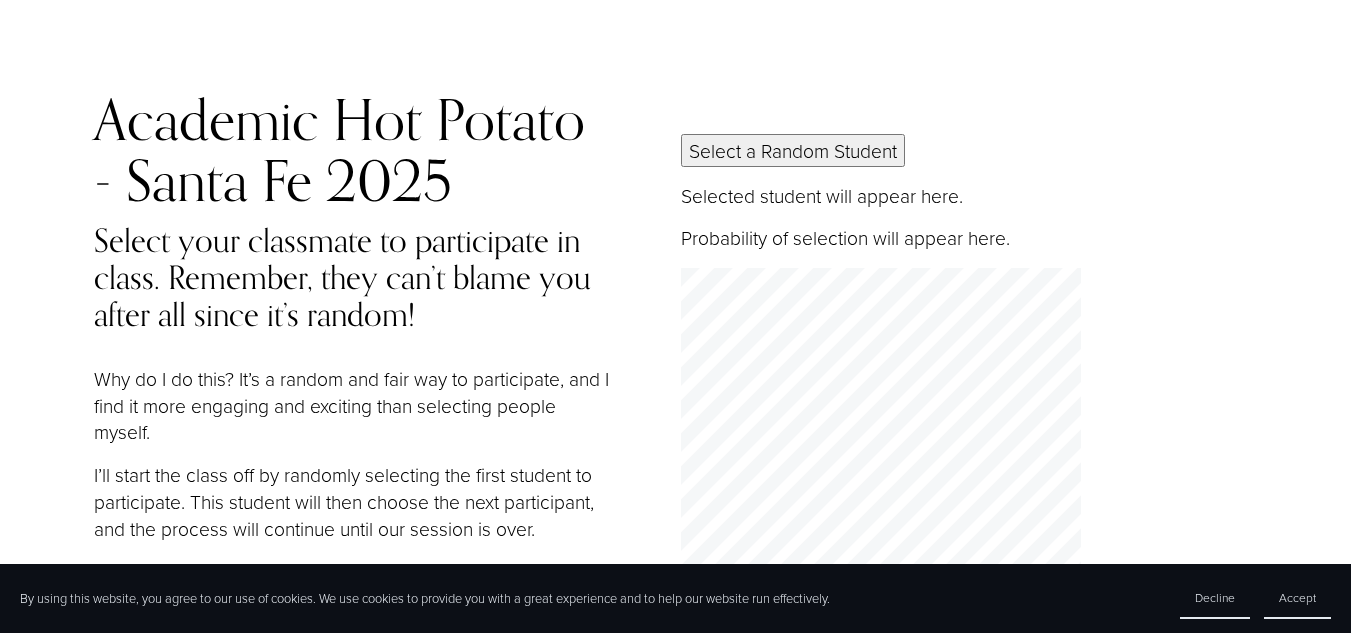 click on "Academic Hot Potato - Santa Fe 2025" at bounding box center [355, 150] 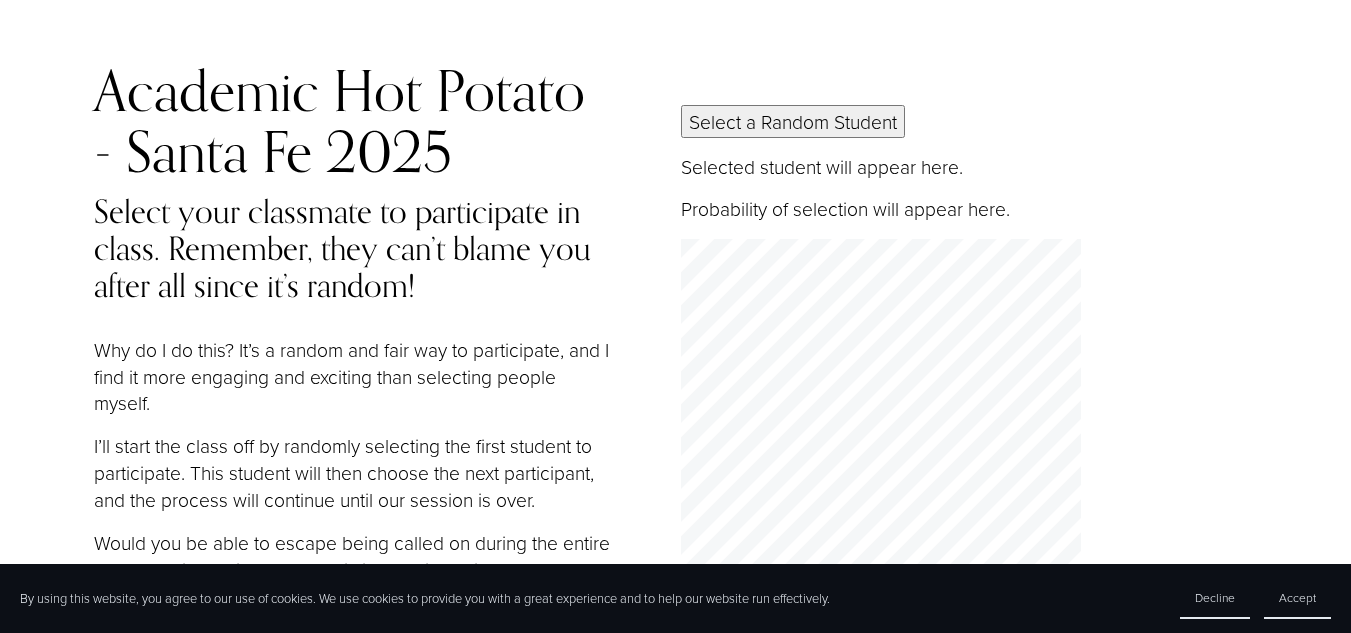 scroll, scrollTop: 31, scrollLeft: 0, axis: vertical 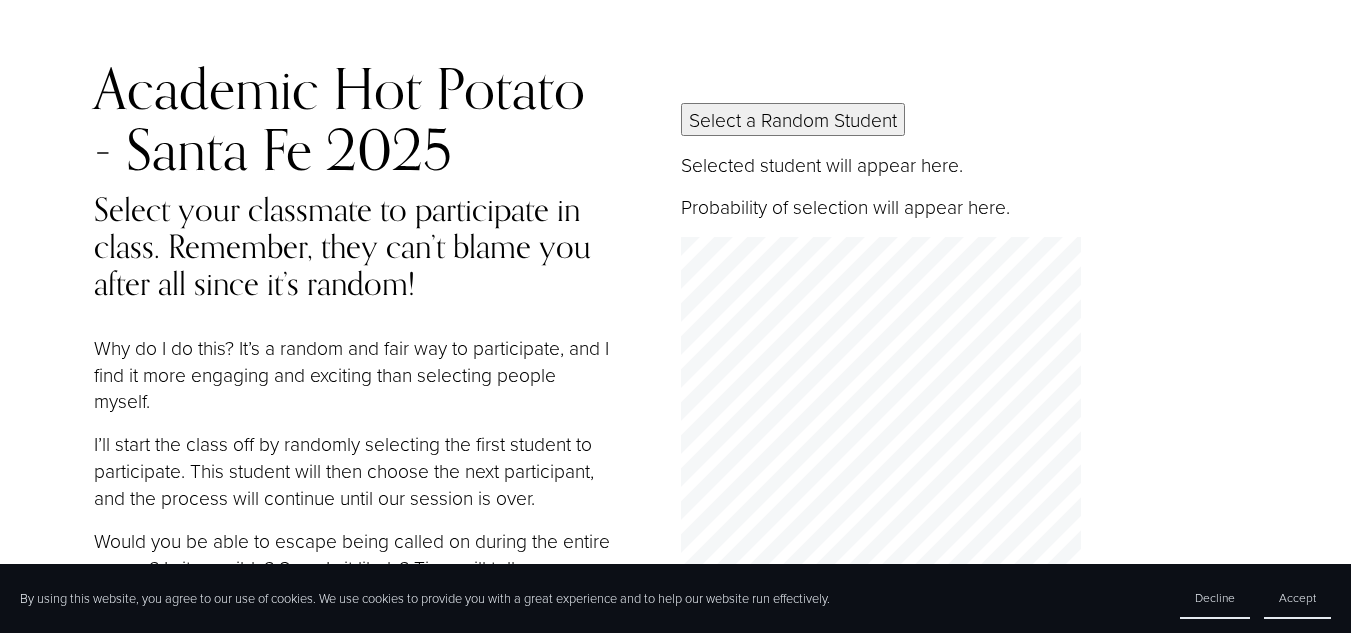 click on "Select a Random Student" at bounding box center (793, 119) 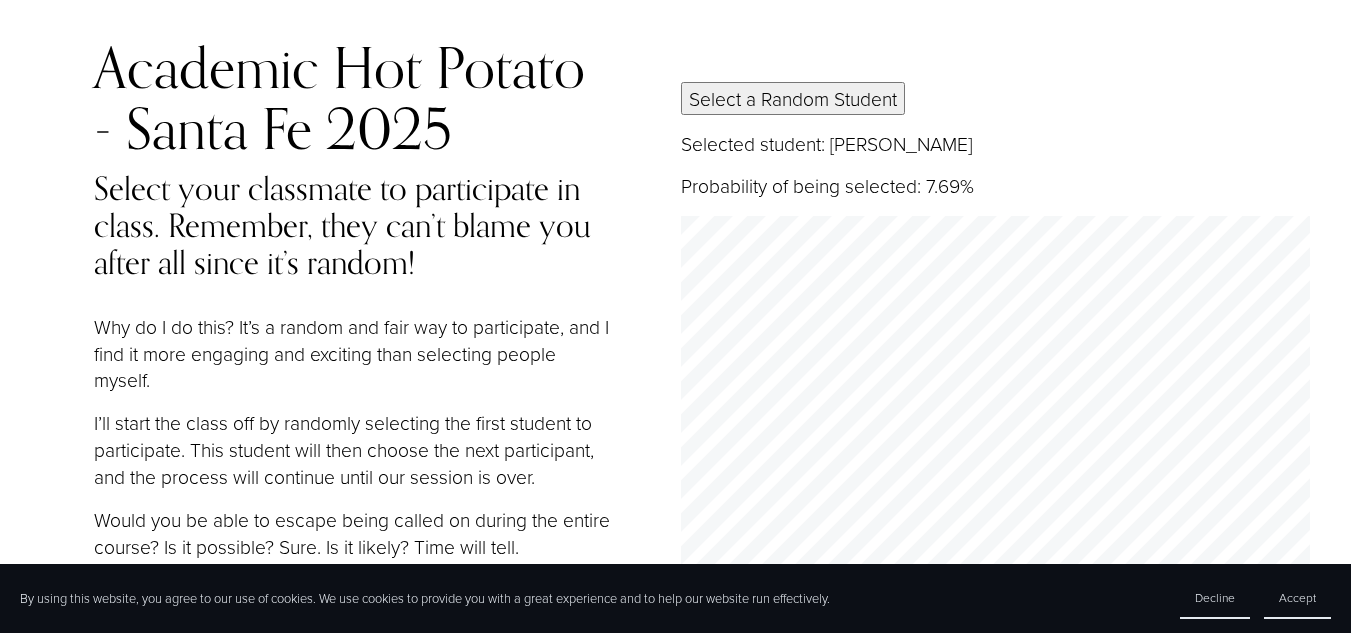 scroll, scrollTop: 50, scrollLeft: 0, axis: vertical 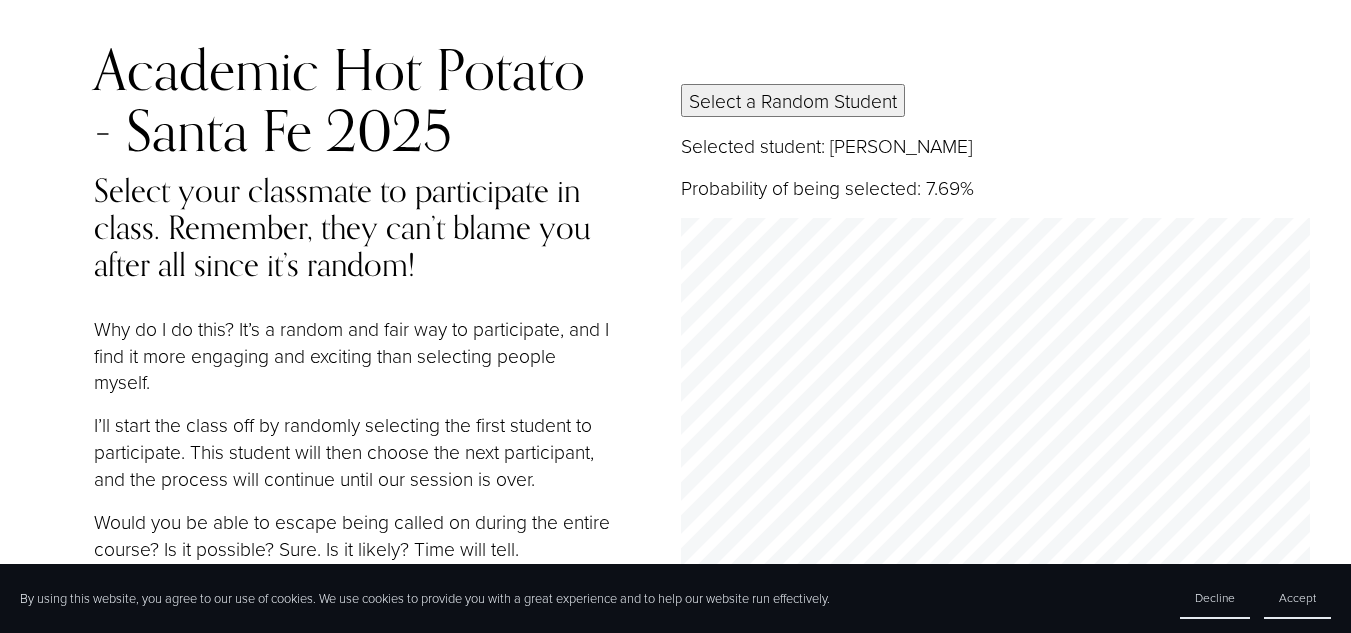 click on "Select a Random Student" at bounding box center [793, 100] 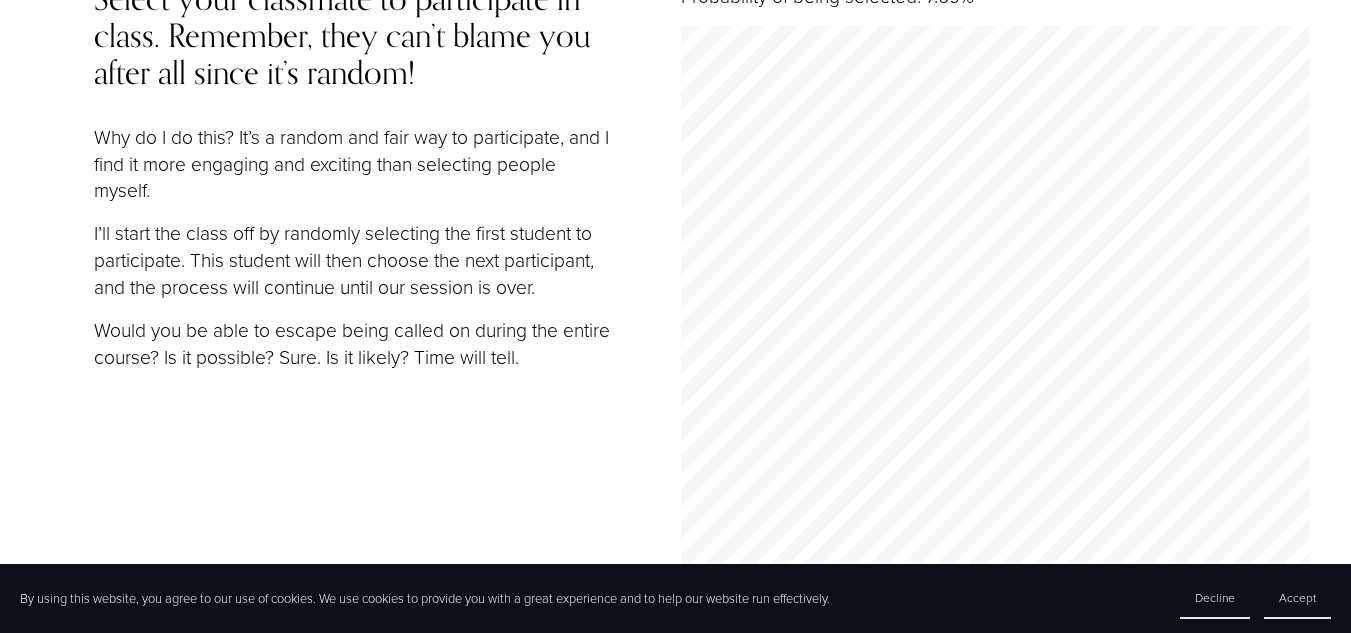 scroll, scrollTop: 356, scrollLeft: 0, axis: vertical 